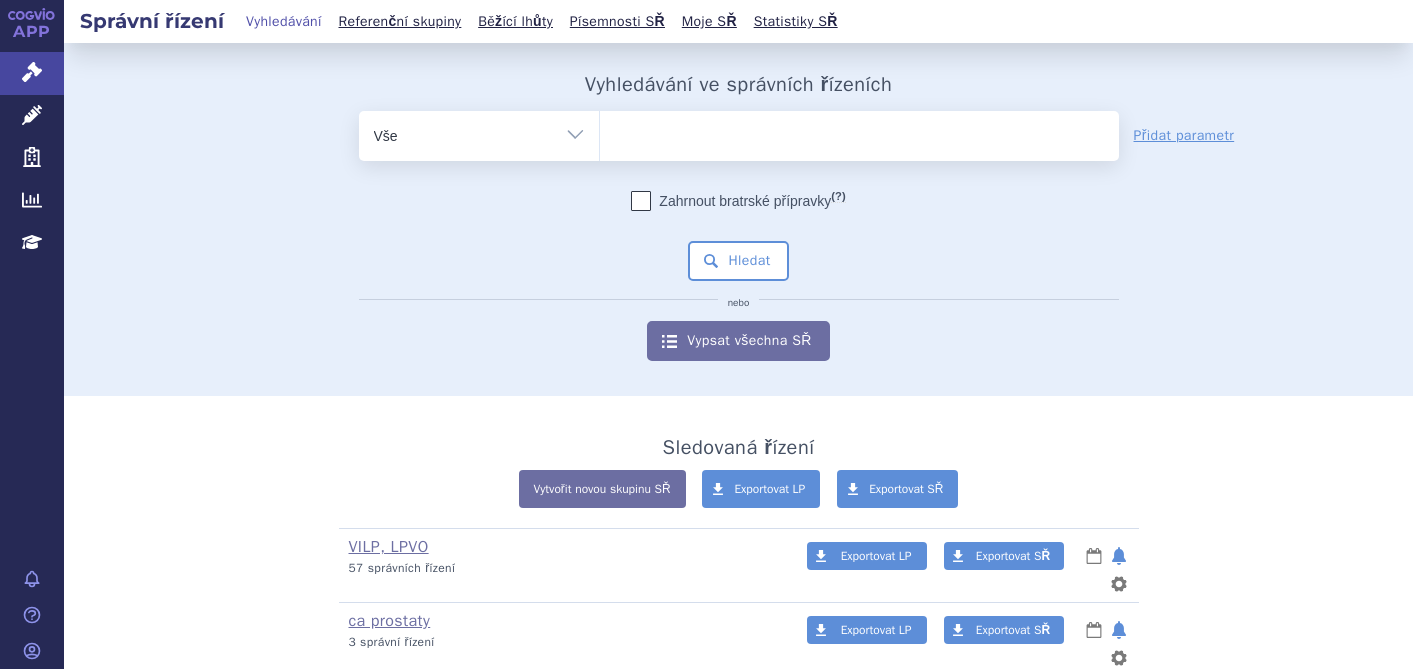 scroll, scrollTop: 0, scrollLeft: 0, axis: both 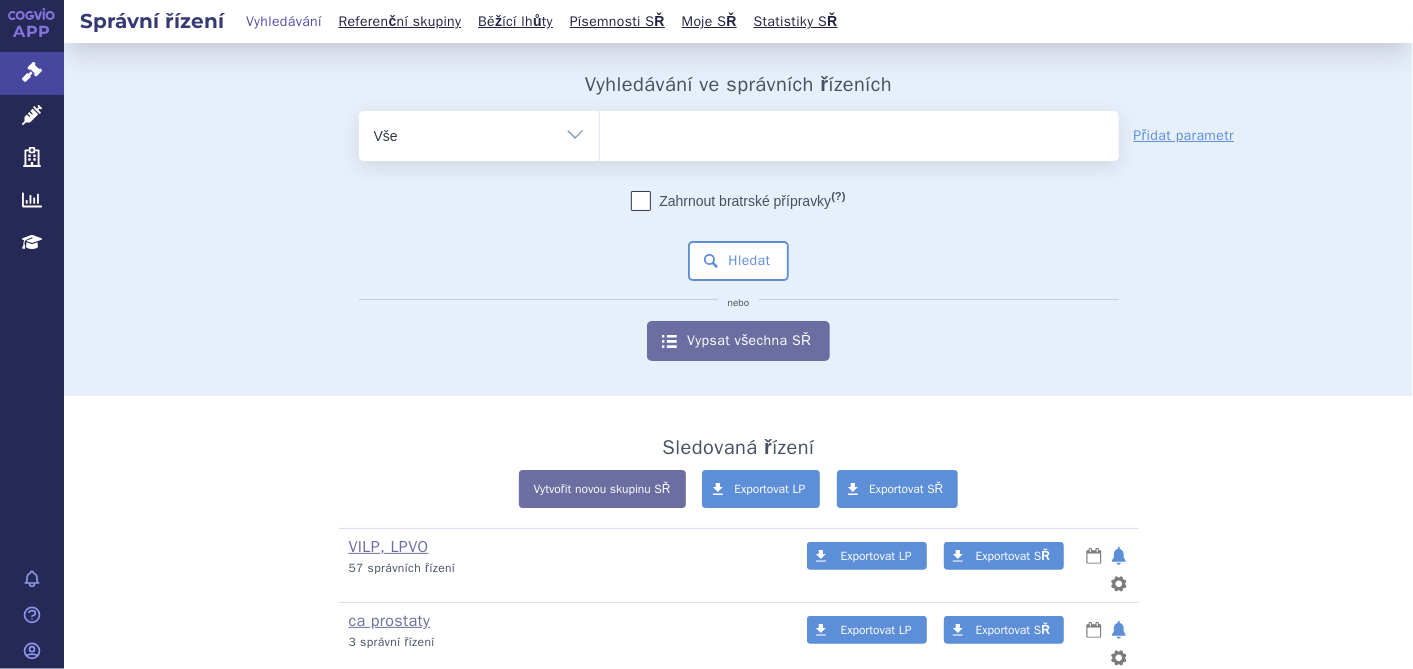 click at bounding box center (859, 132) 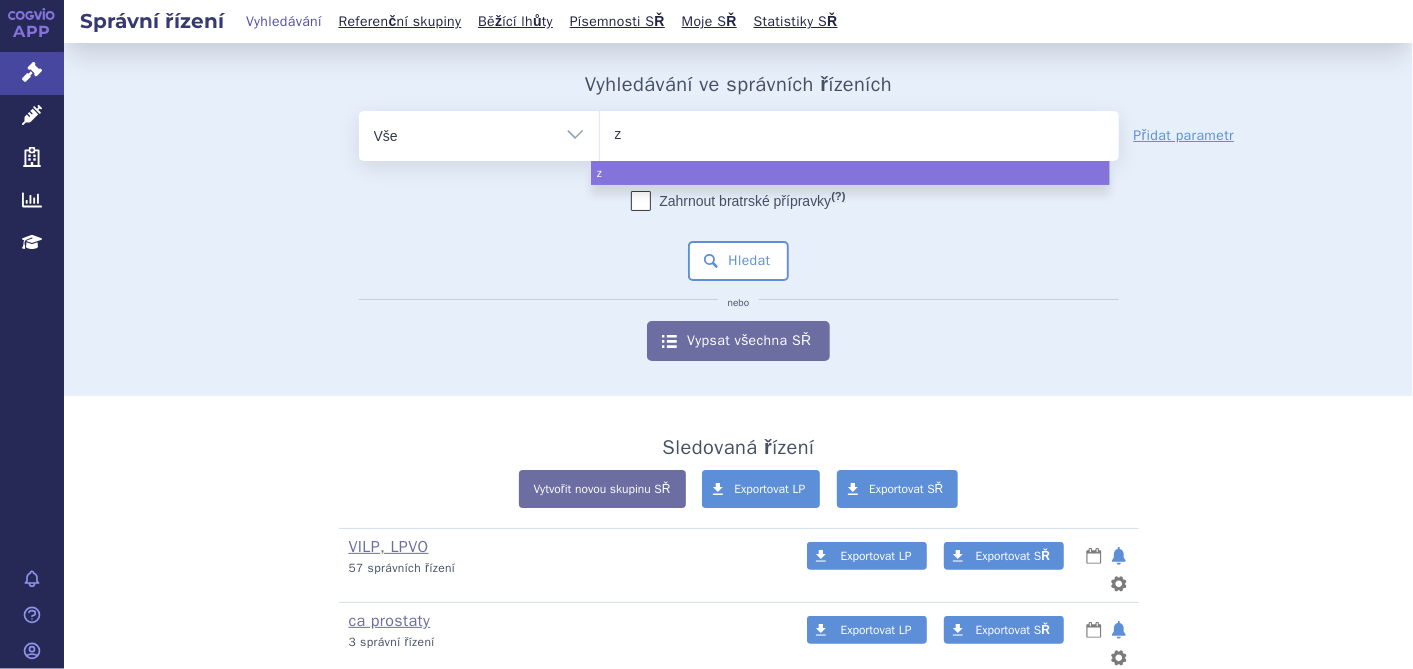 type on "ze" 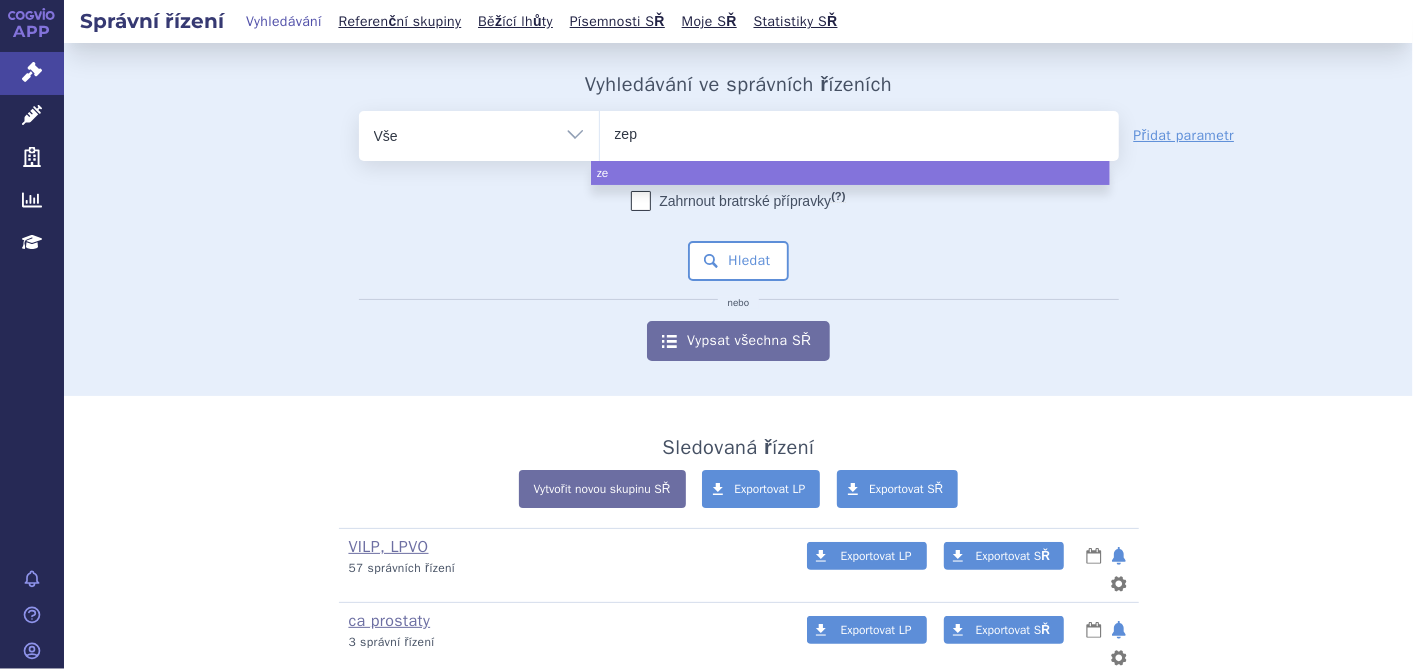 type on "zepa" 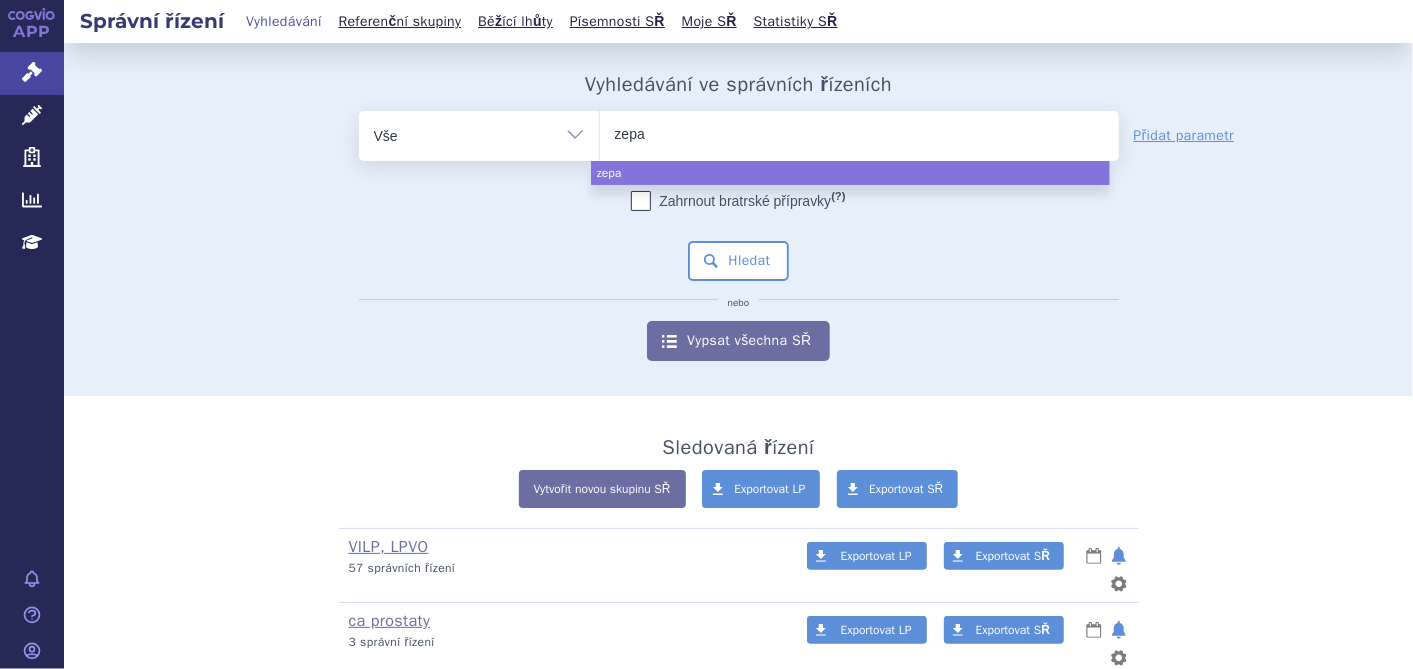 type on "zepat" 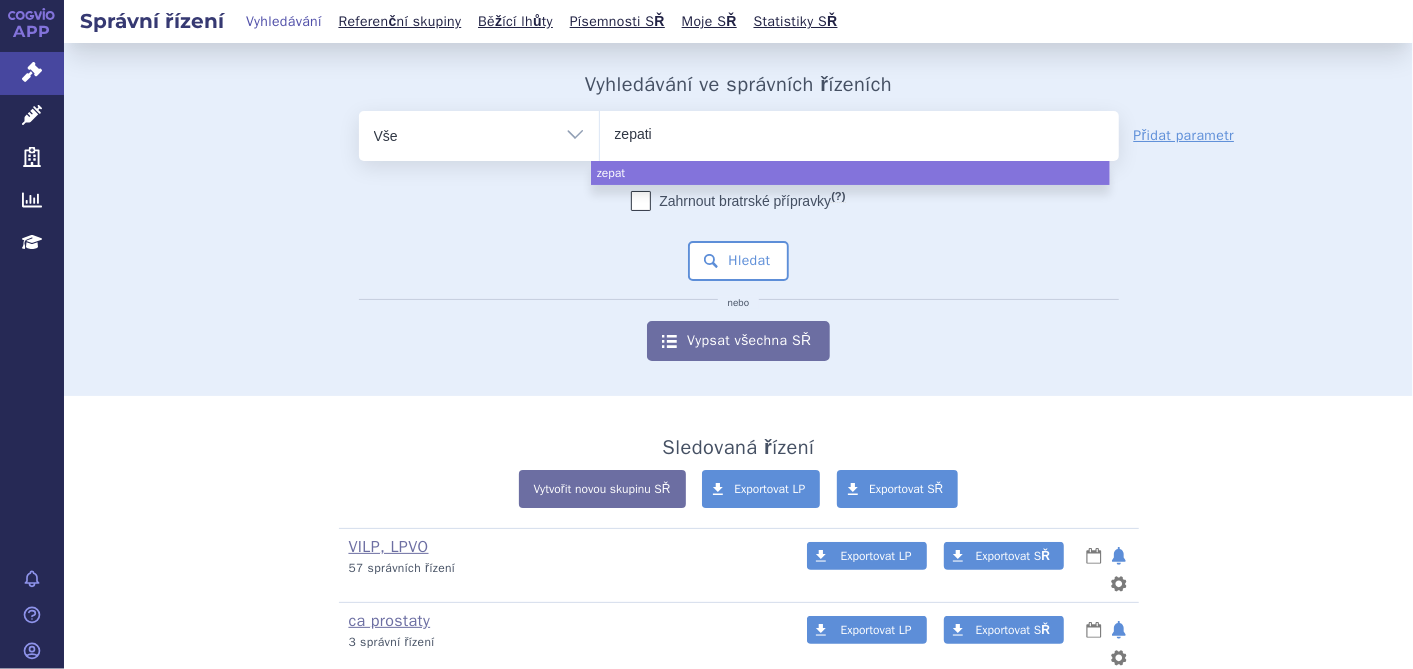type on "zepatie" 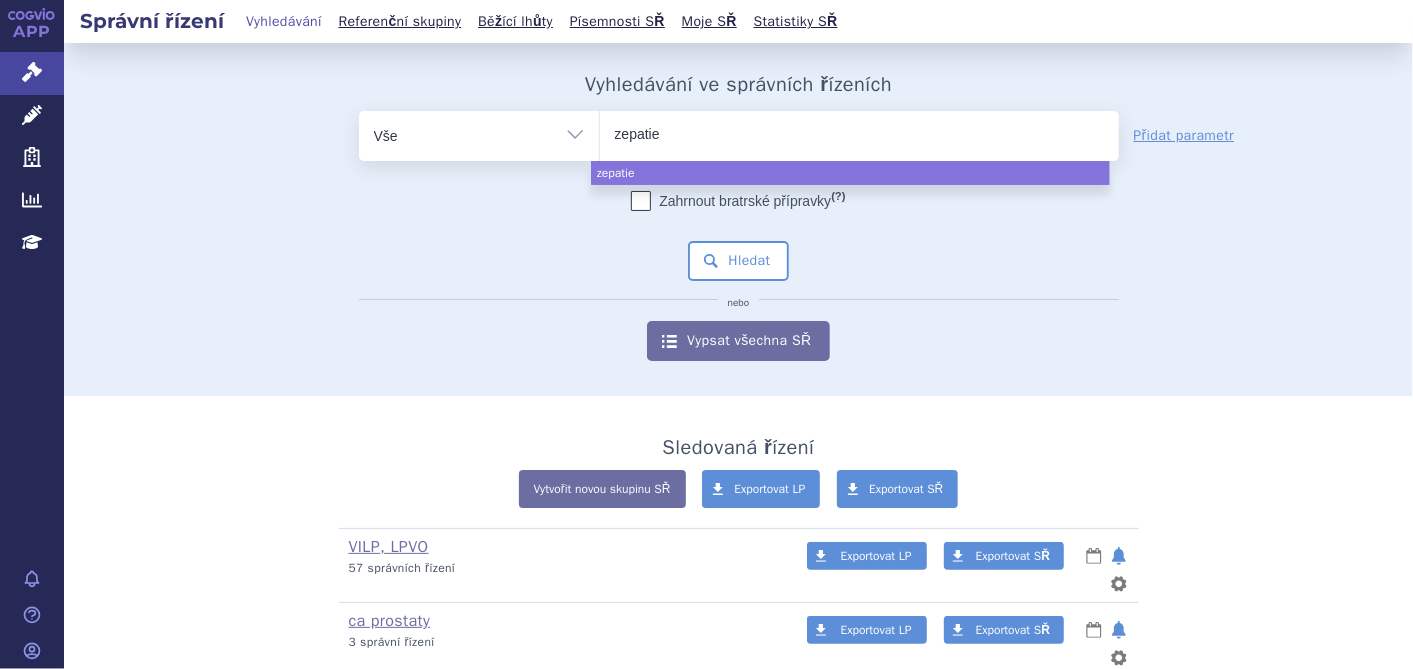 type on "zepatier" 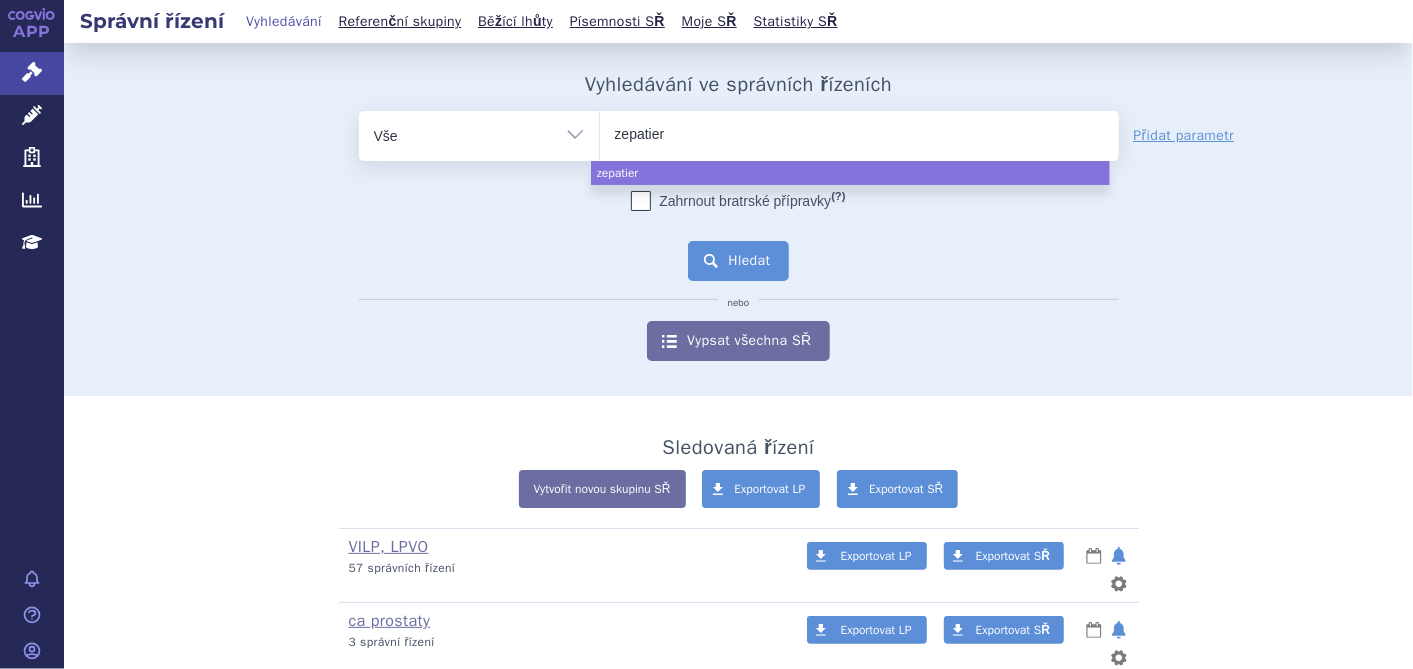 click on "Hledat" at bounding box center [738, 261] 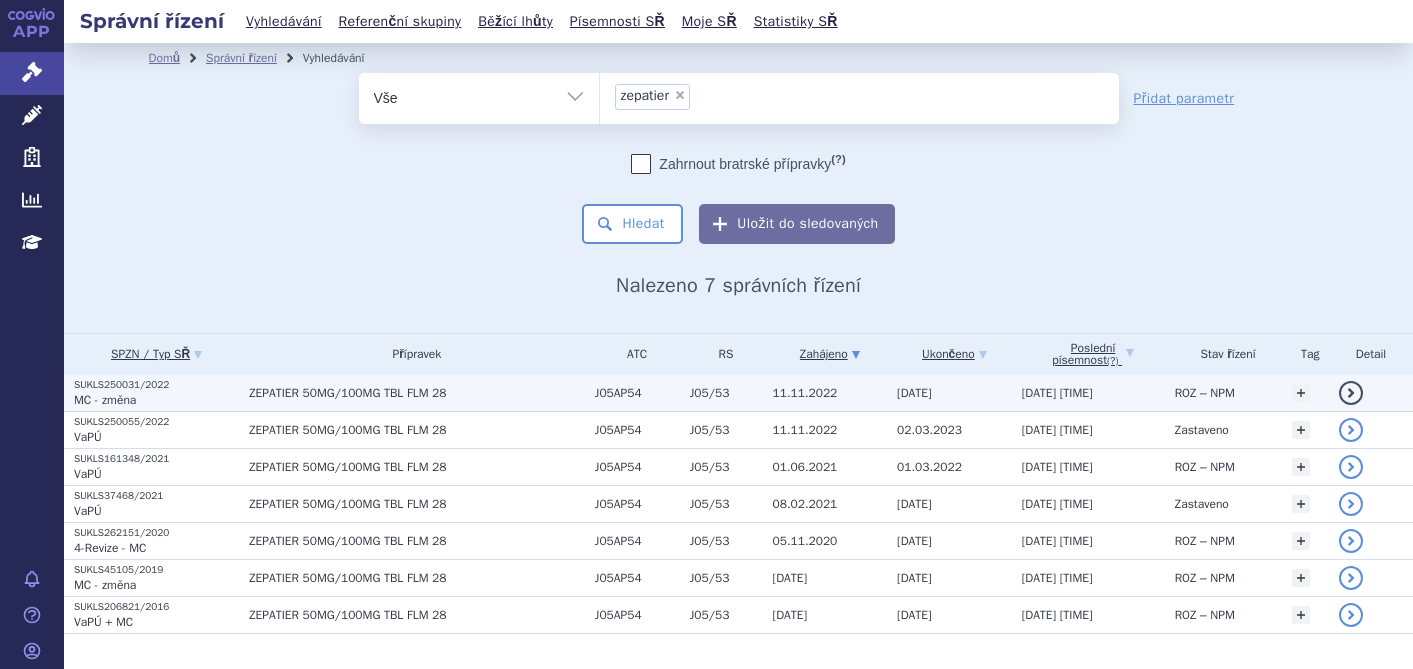 scroll, scrollTop: 0, scrollLeft: 0, axis: both 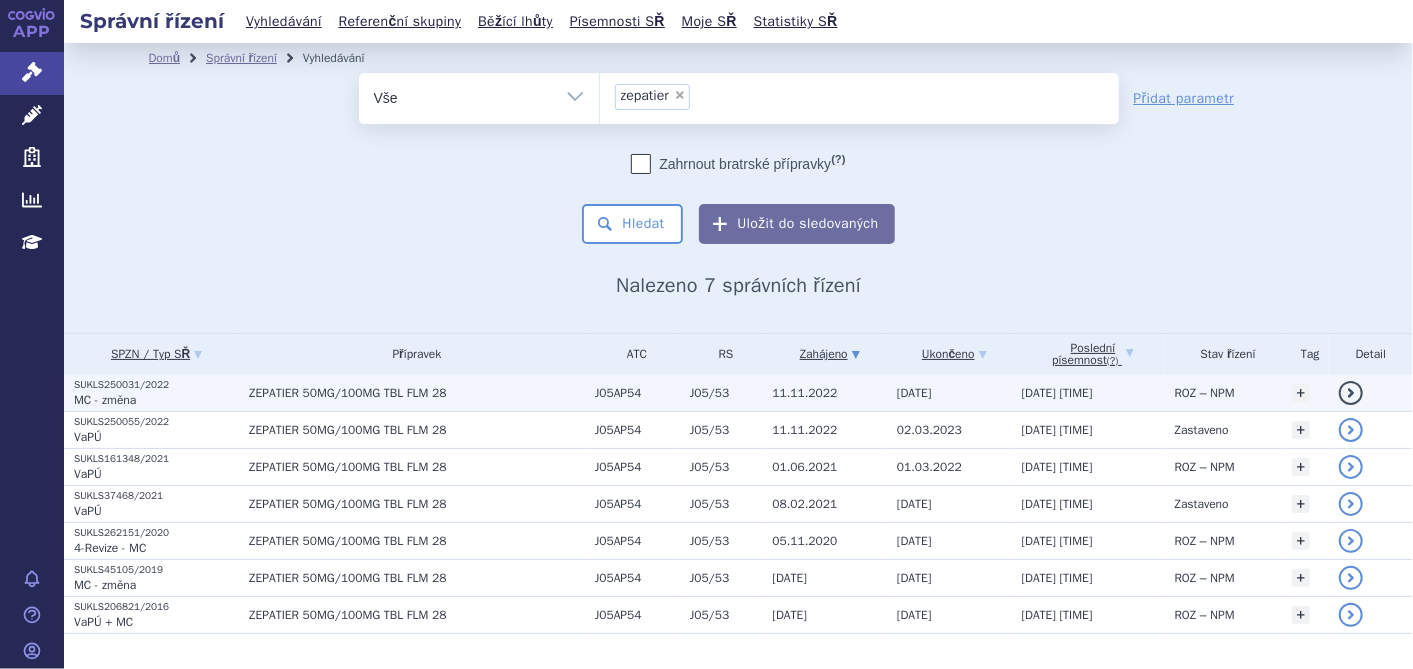 click on "ZEPATIER 50MG/100MG TBL FLM 28" at bounding box center (416, 393) 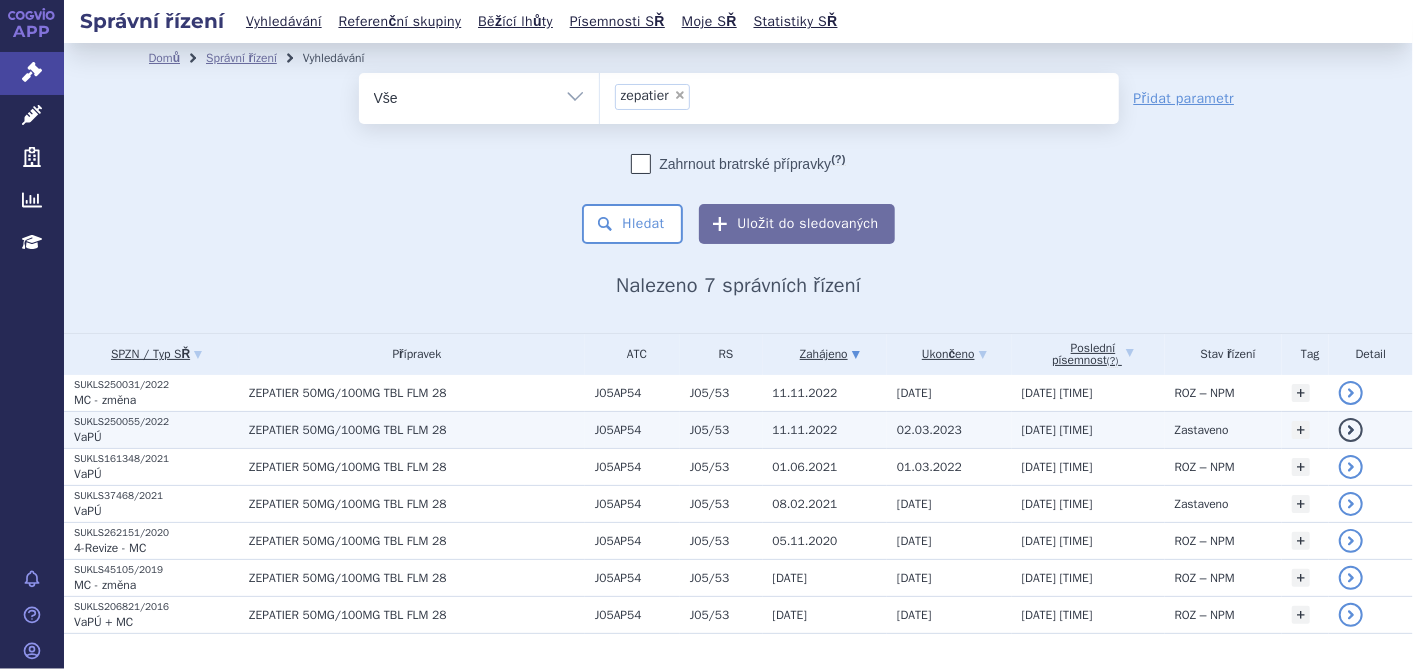click on "ZEPATIER 50MG/100MG TBL FLM 28" at bounding box center (416, 393) 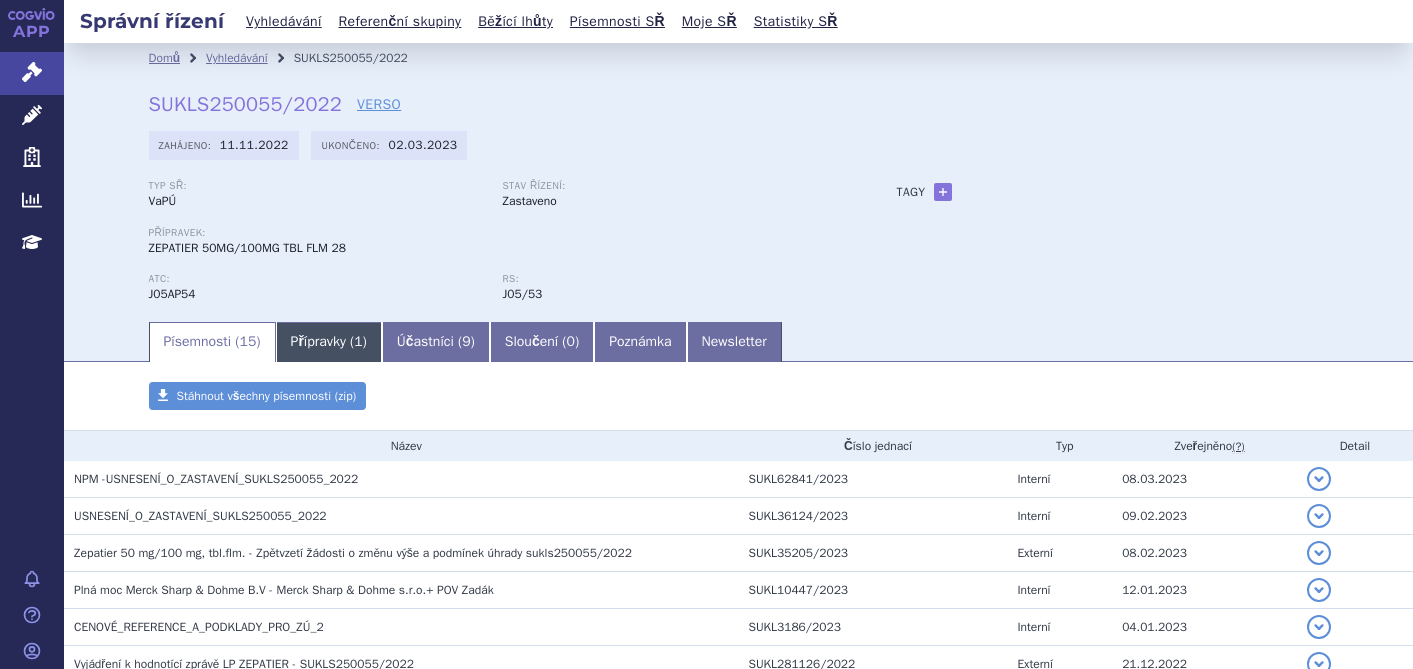 scroll, scrollTop: 0, scrollLeft: 0, axis: both 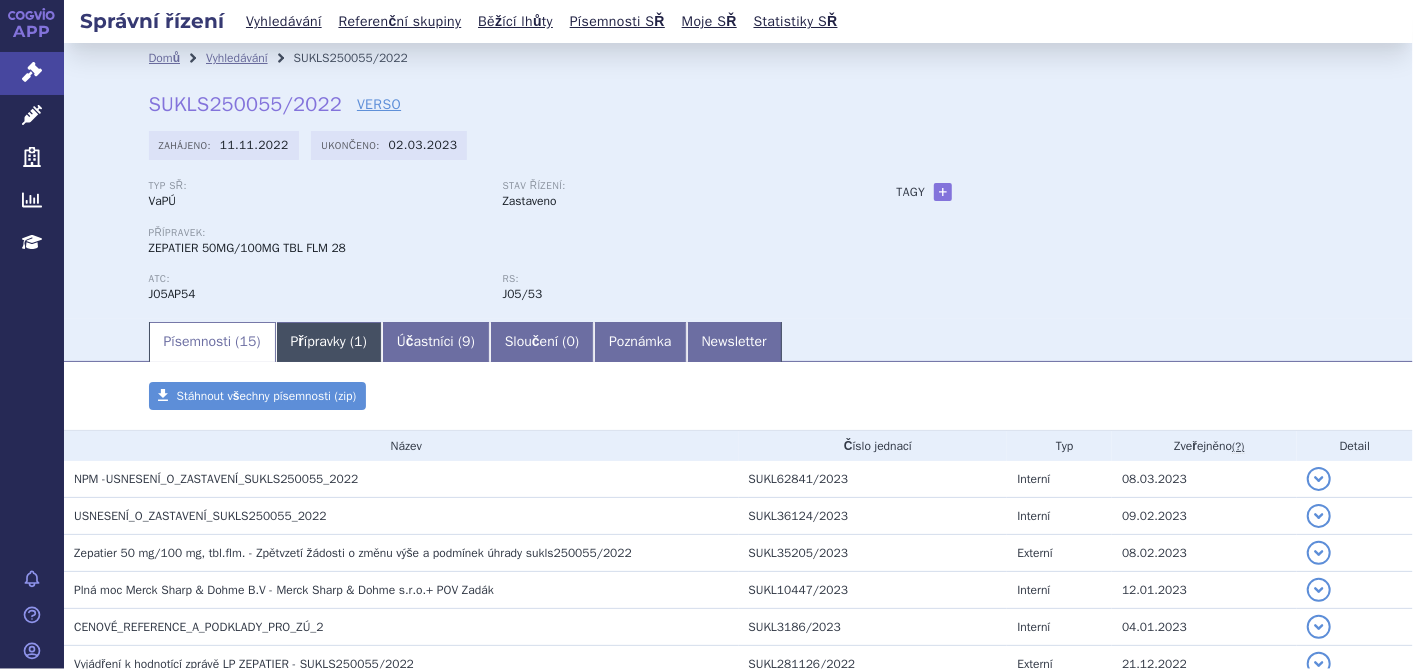 click on "Přípravky ( 1 )" at bounding box center [329, 342] 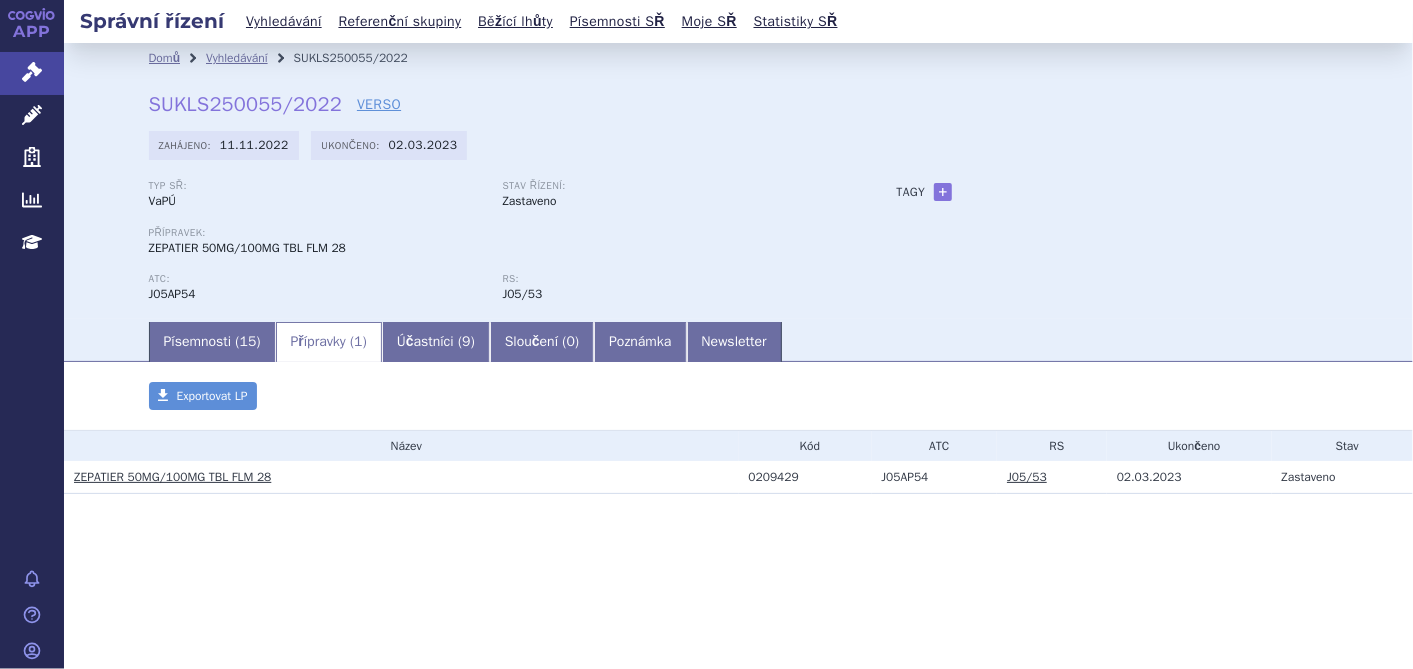 click on "ZEPATIER 50MG/100MG TBL FLM 28" at bounding box center (172, 477) 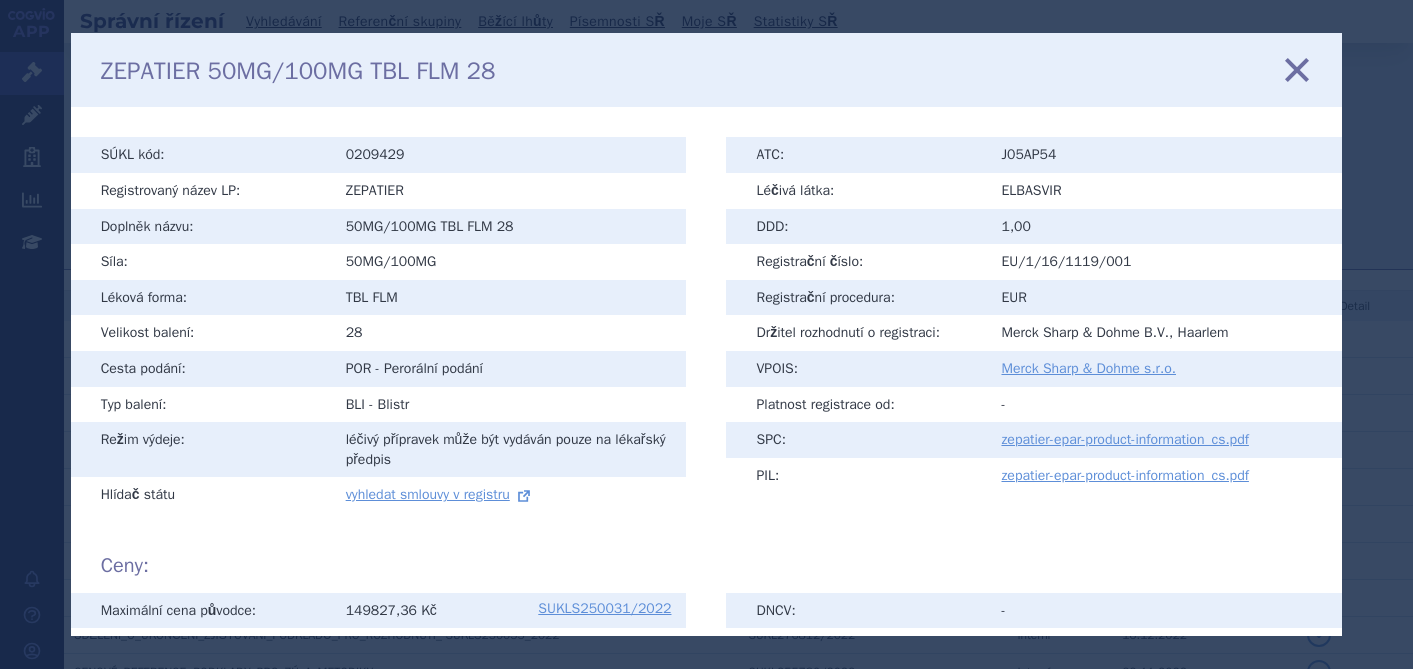 scroll, scrollTop: 0, scrollLeft: 0, axis: both 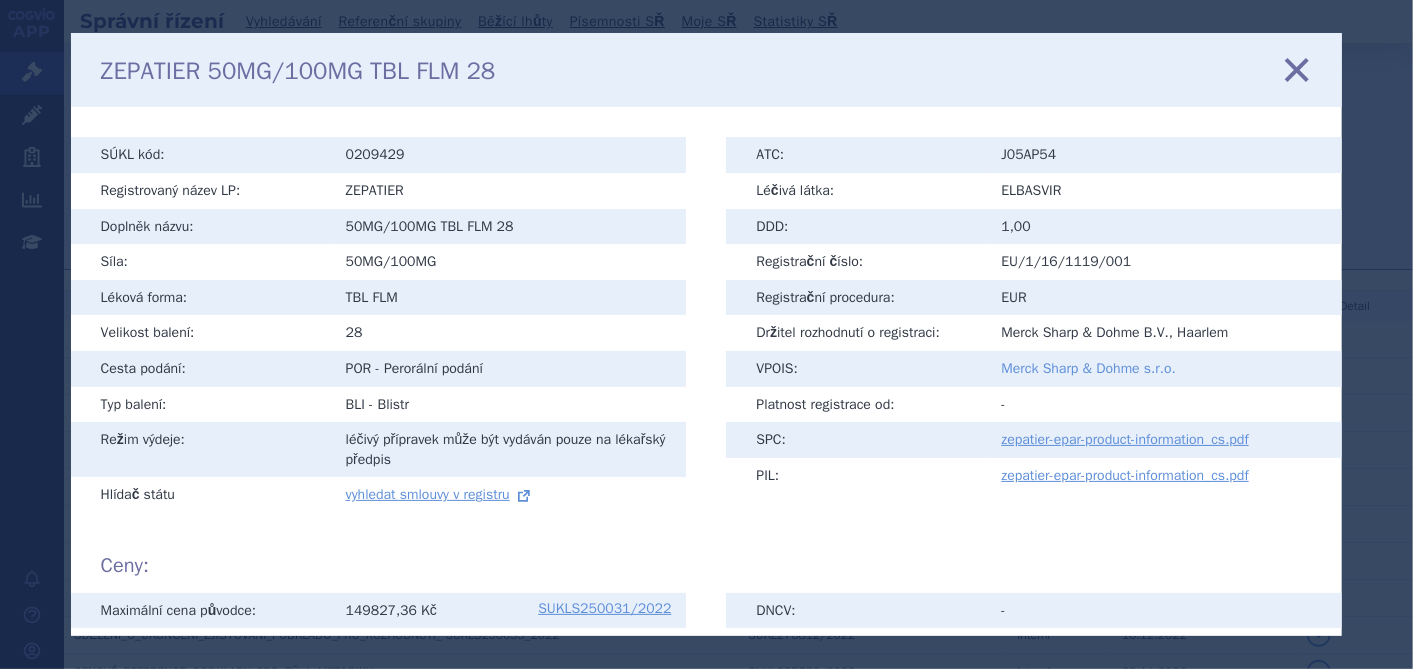 click on "Merck Sharp & Dohme s.r.o." at bounding box center [1088, 368] 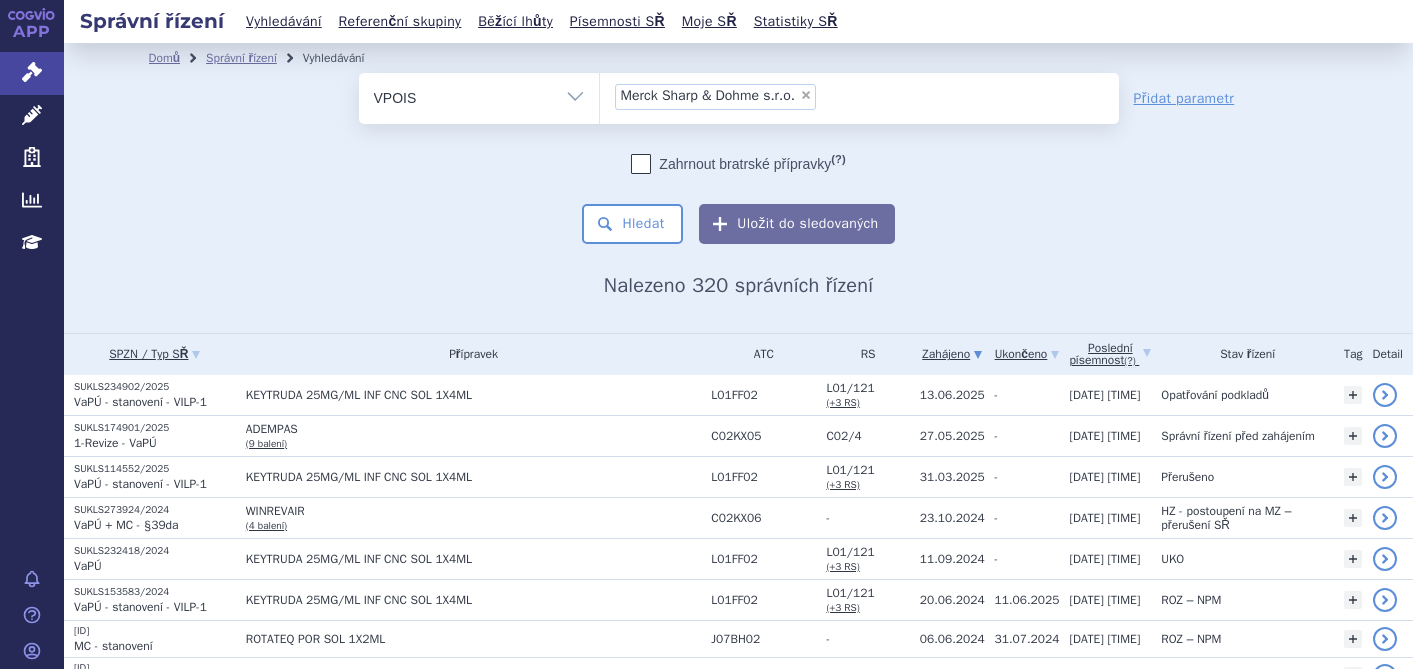 scroll, scrollTop: 0, scrollLeft: 0, axis: both 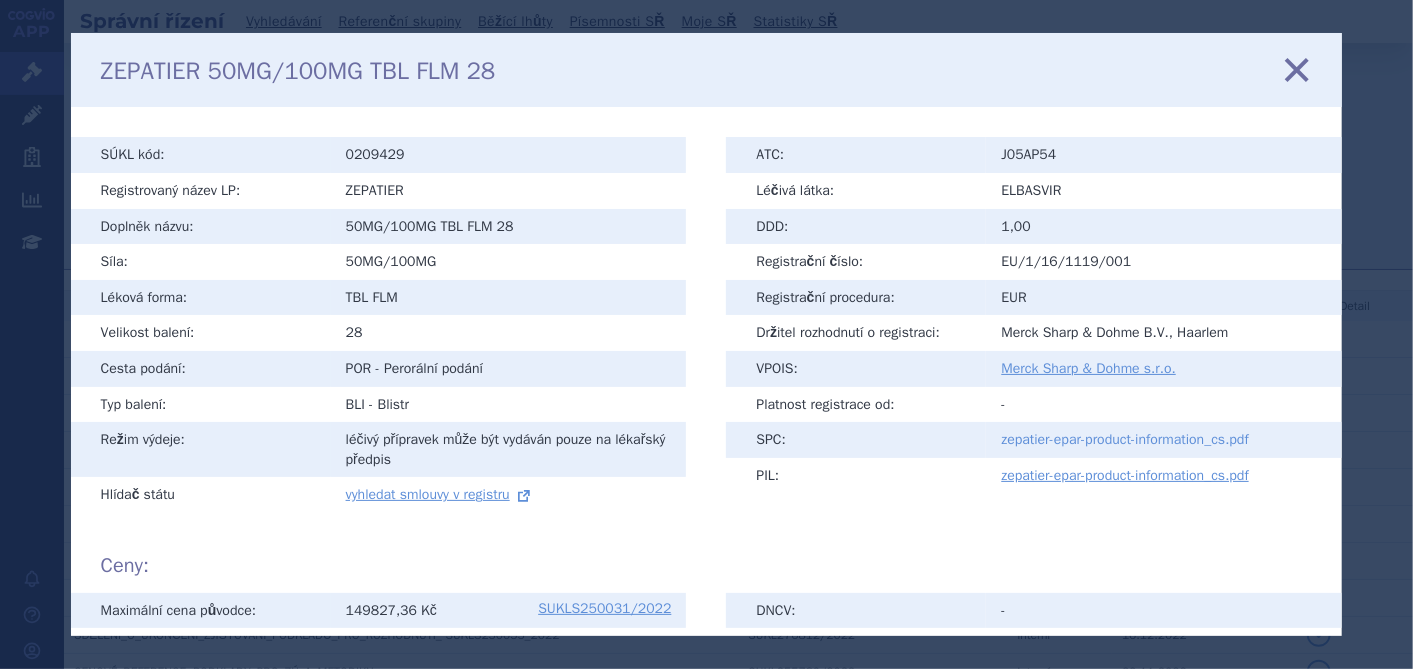 click on "zepatier-epar-product-information_cs.pdf" at bounding box center [1124, 439] 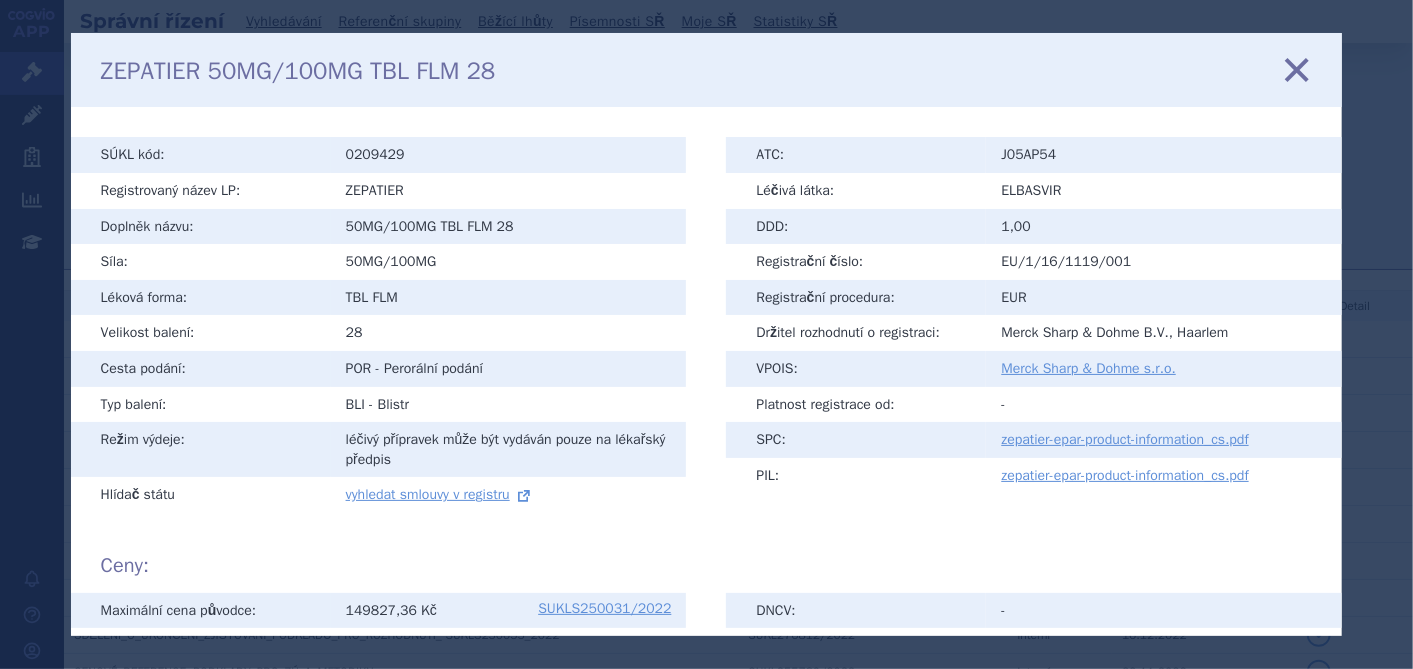 click at bounding box center (1297, 70) 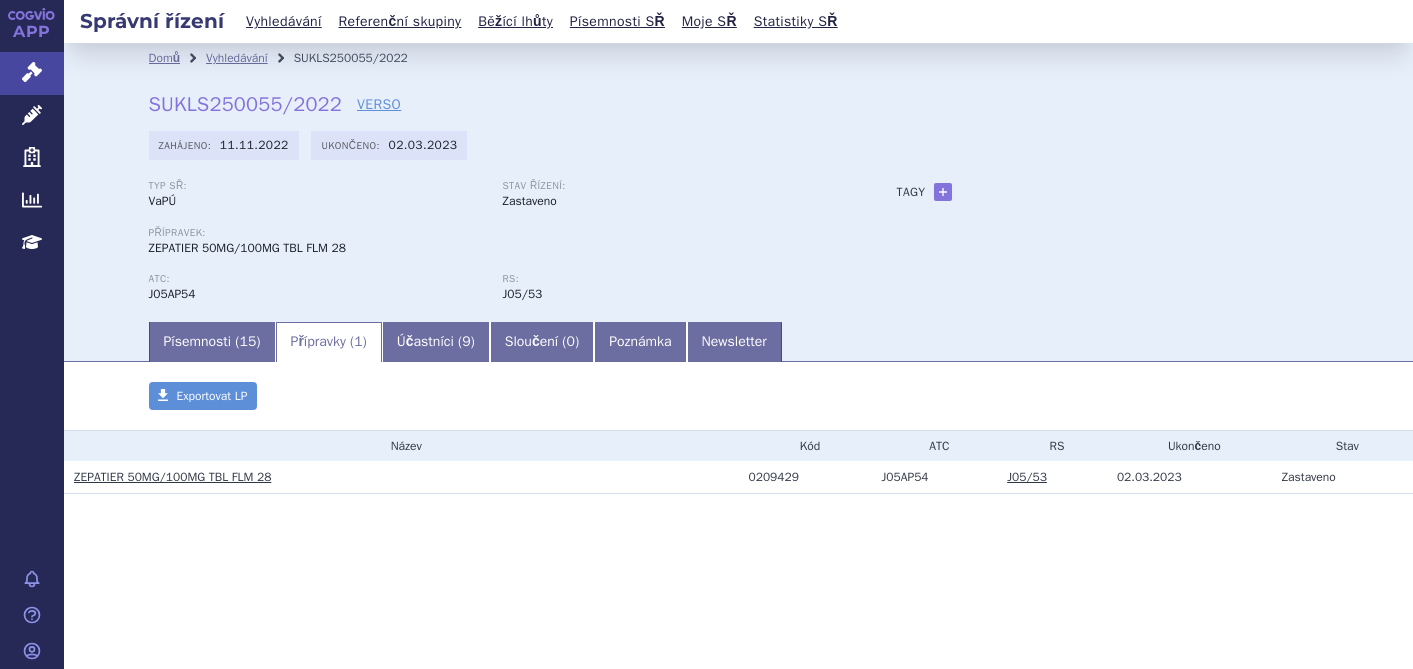 scroll, scrollTop: 0, scrollLeft: 0, axis: both 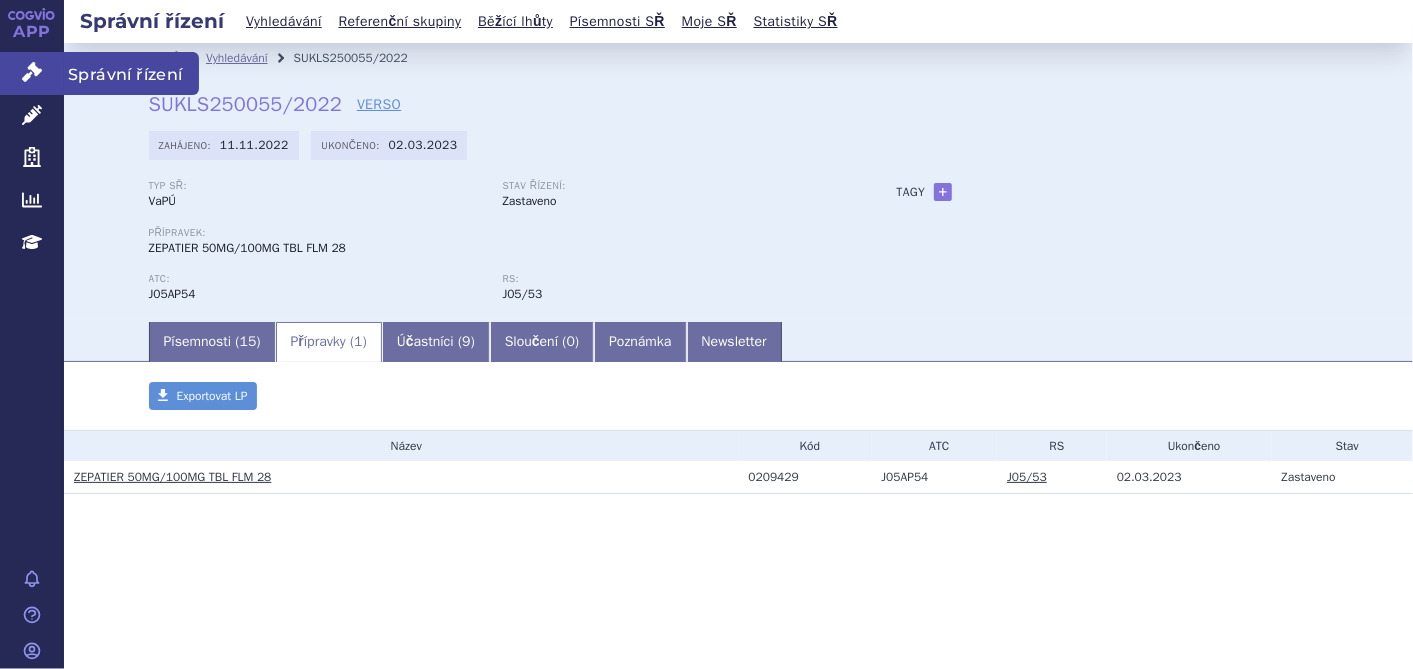 click on "Správní řízení" at bounding box center (32, 73) 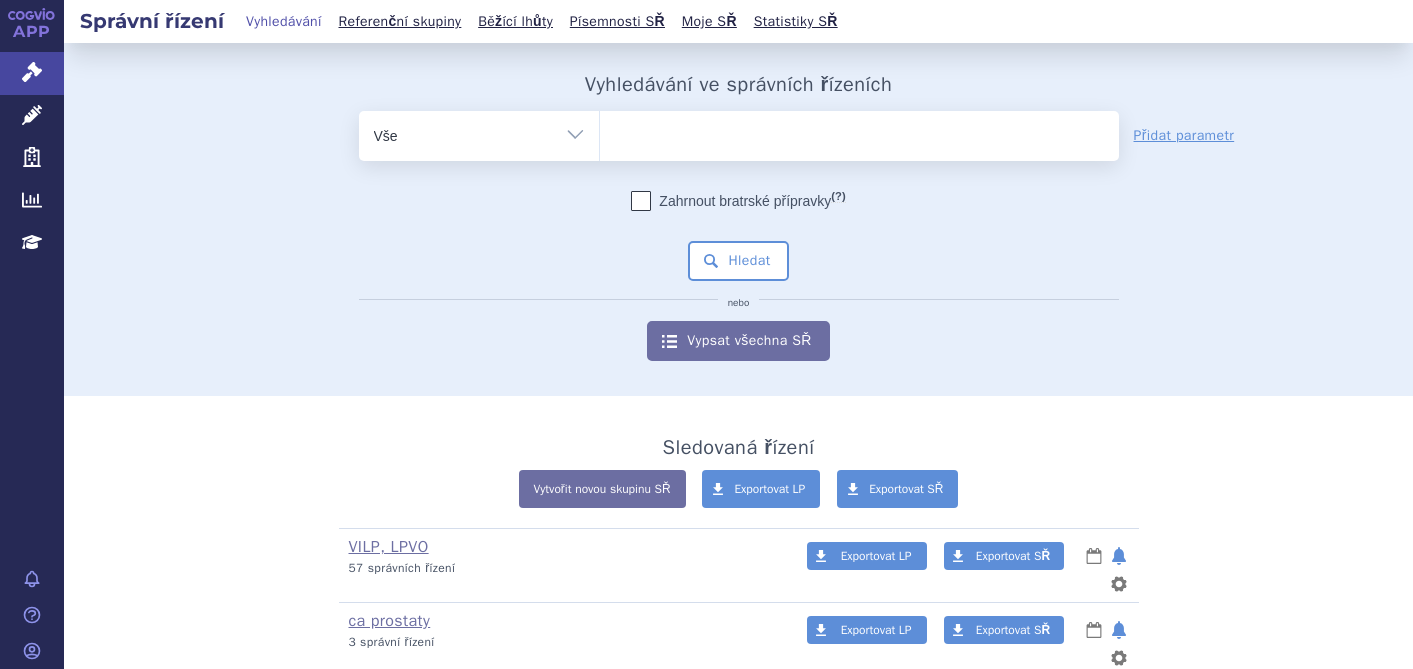 scroll, scrollTop: 0, scrollLeft: 0, axis: both 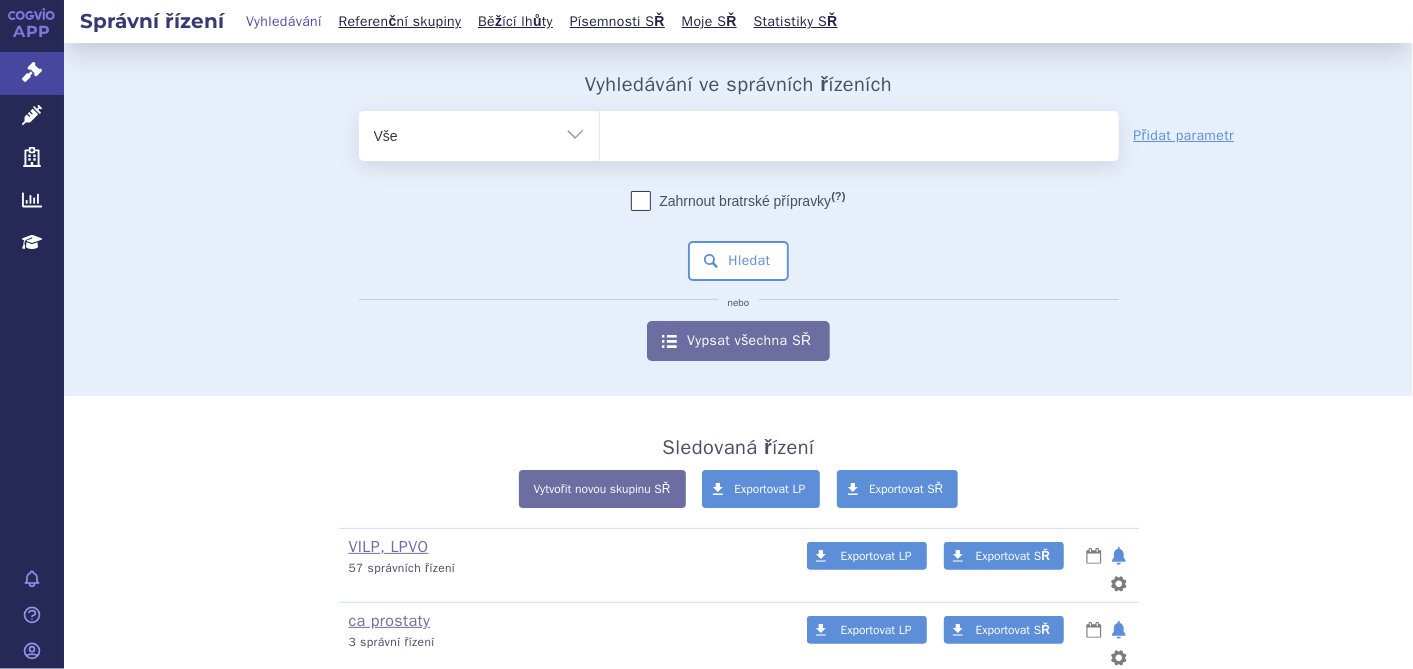 click on "Vše
Spisová značka
Typ SŘ
Přípravek/SUKL kód
Účastník/Držitel" at bounding box center (479, 133) 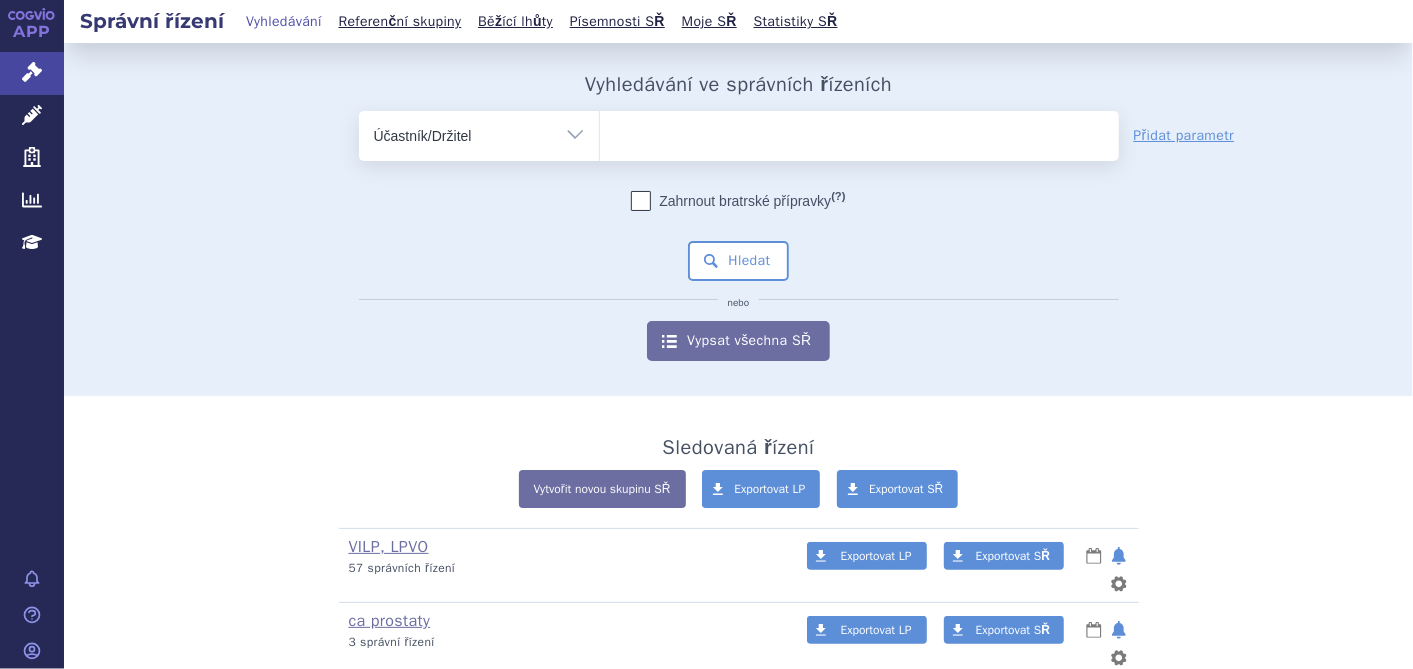 click on "Vše
Spisová značka
Typ SŘ
Přípravek/SUKL kód
Účastník/Držitel" at bounding box center (479, 133) 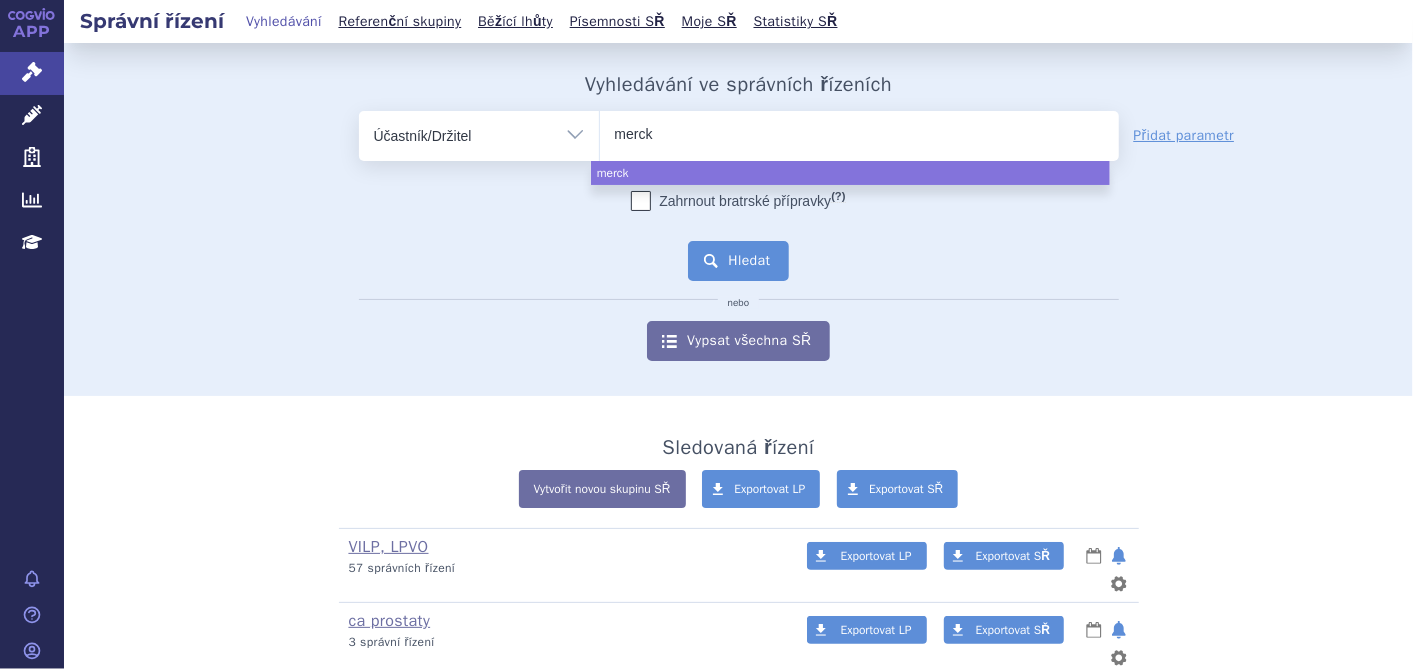 type on "merck" 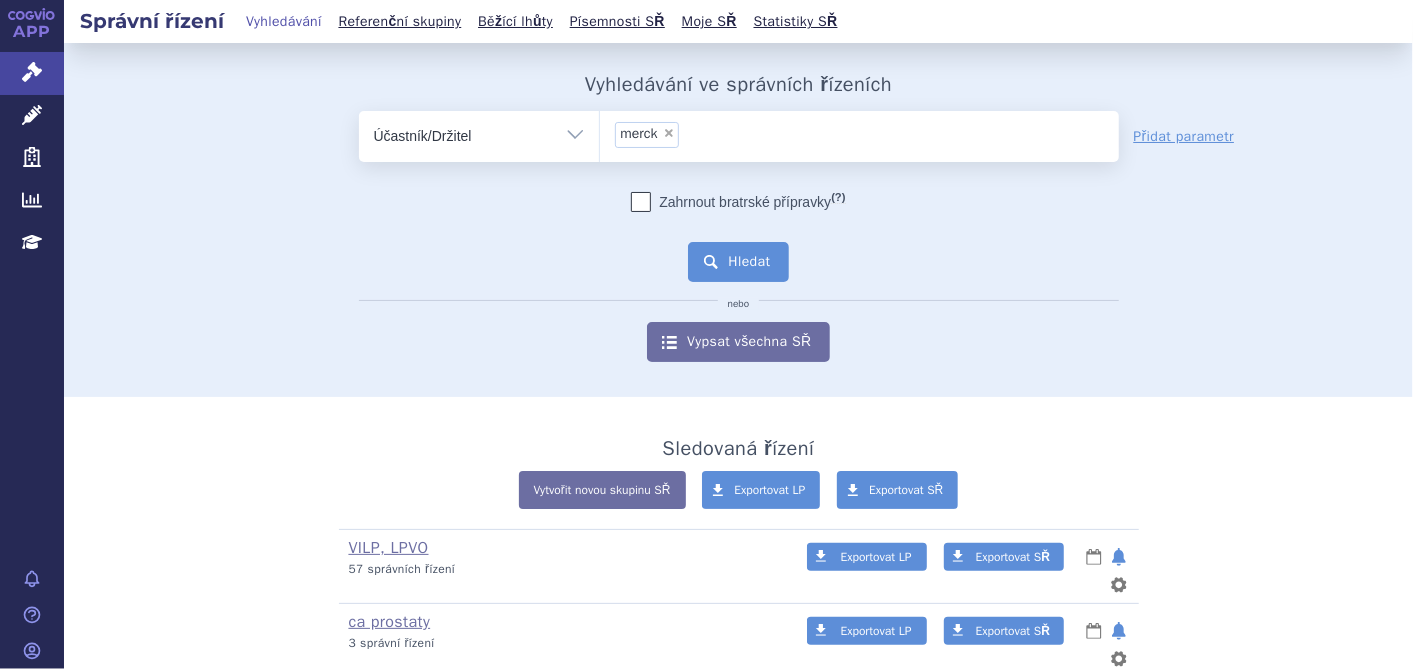click on "Hledat" at bounding box center [738, 262] 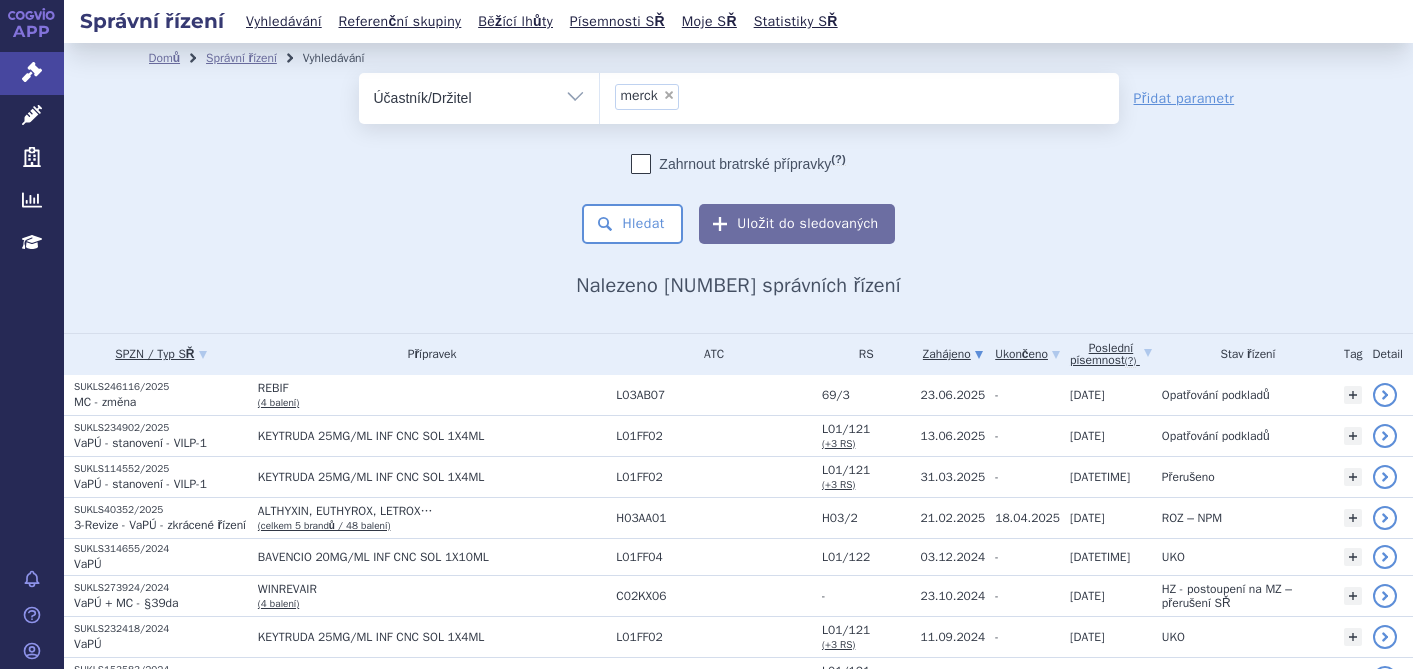 scroll, scrollTop: 0, scrollLeft: 0, axis: both 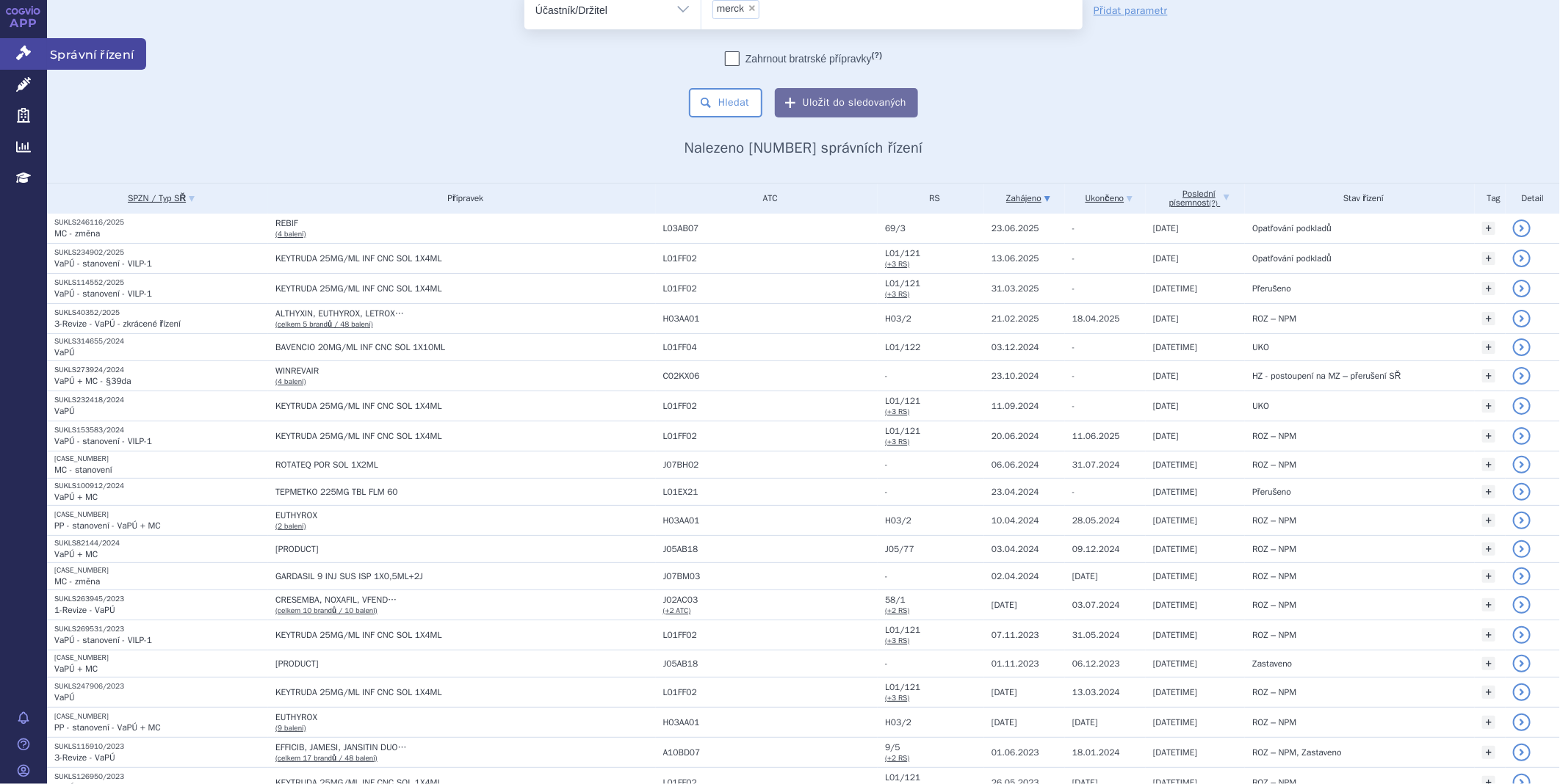 click on "Správní řízení" at bounding box center (24, 54) 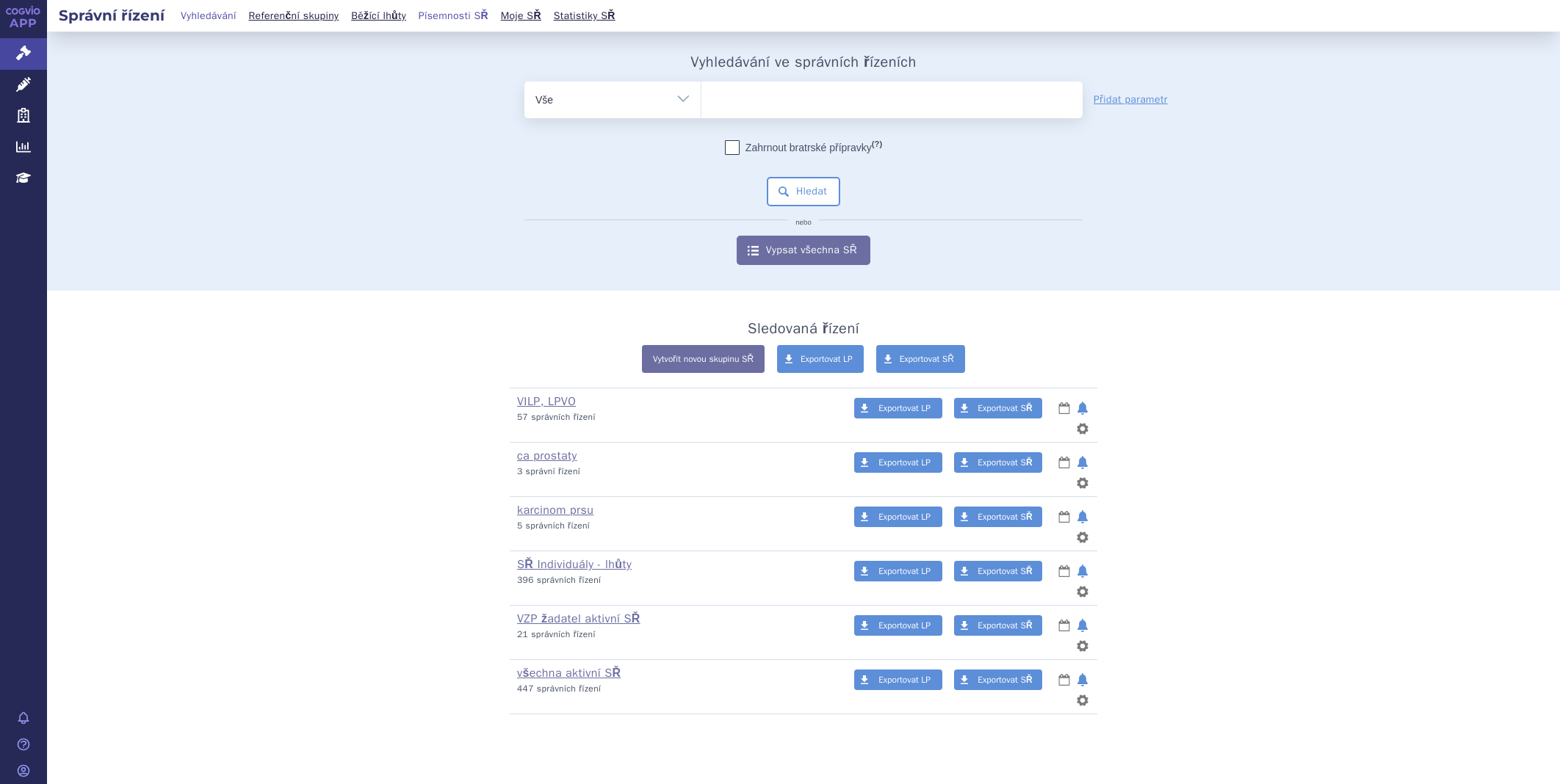 scroll, scrollTop: 0, scrollLeft: 0, axis: both 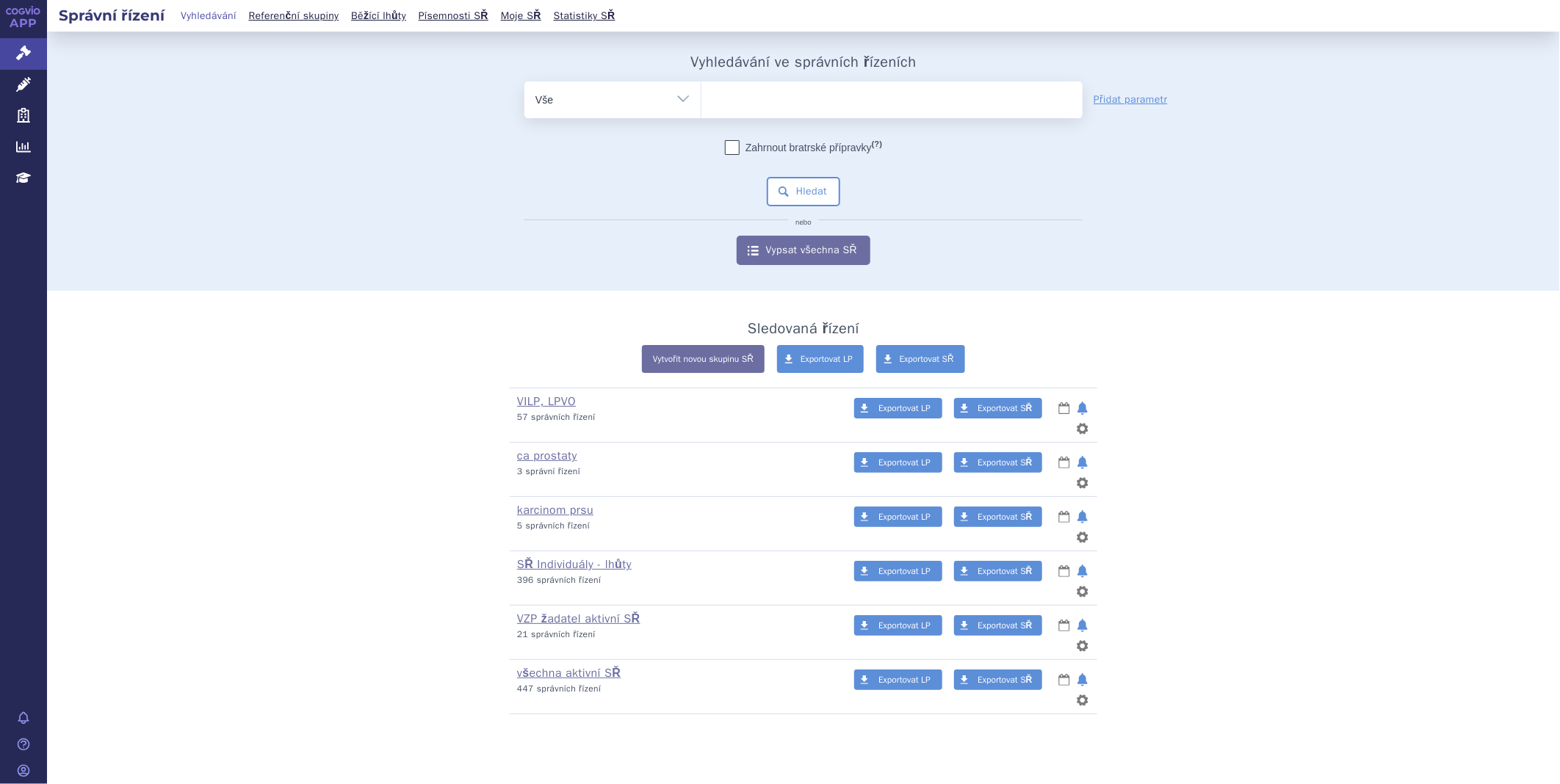 click at bounding box center [892, 97] 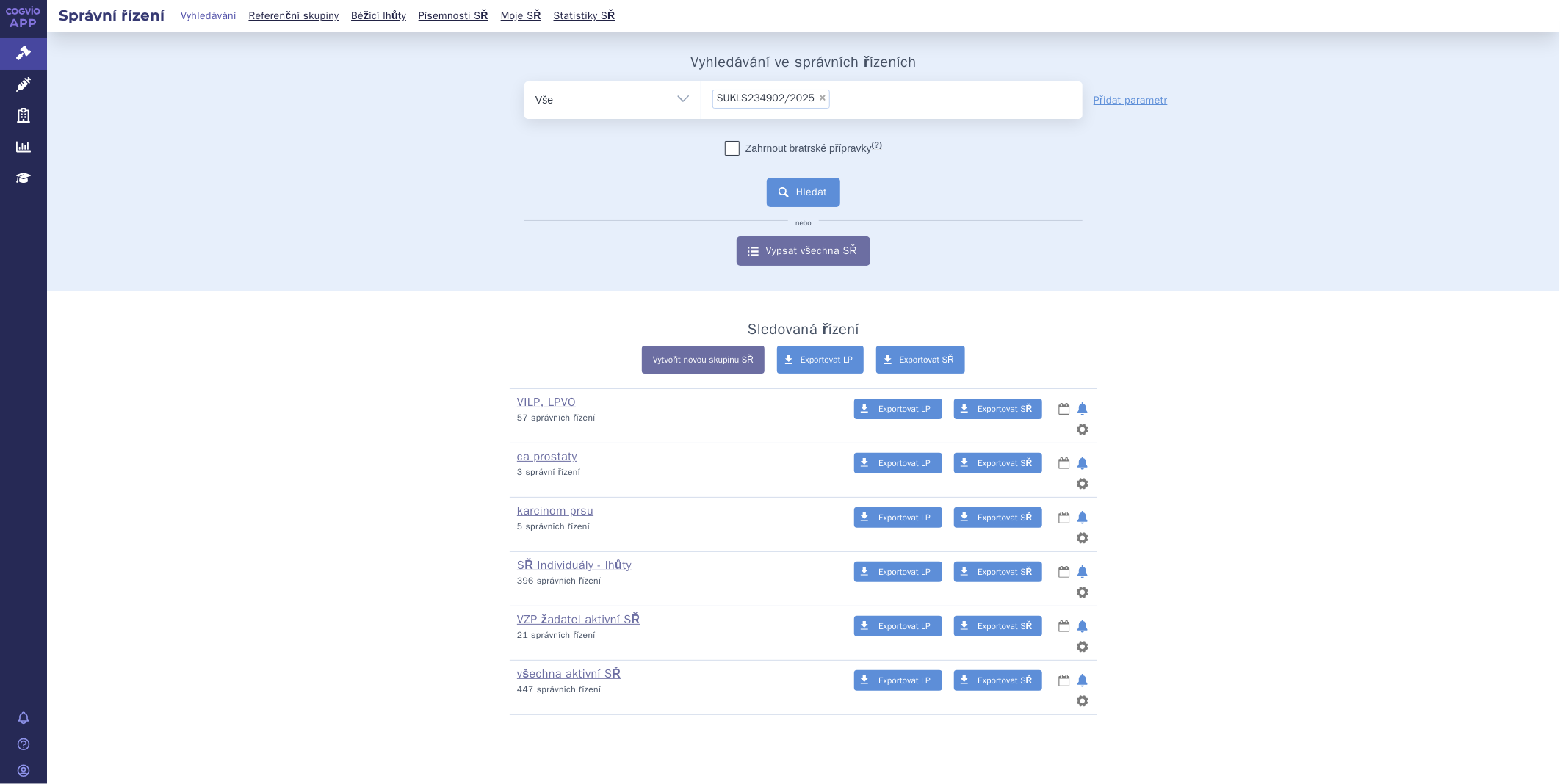 click on "Hledat" at bounding box center [804, 192] 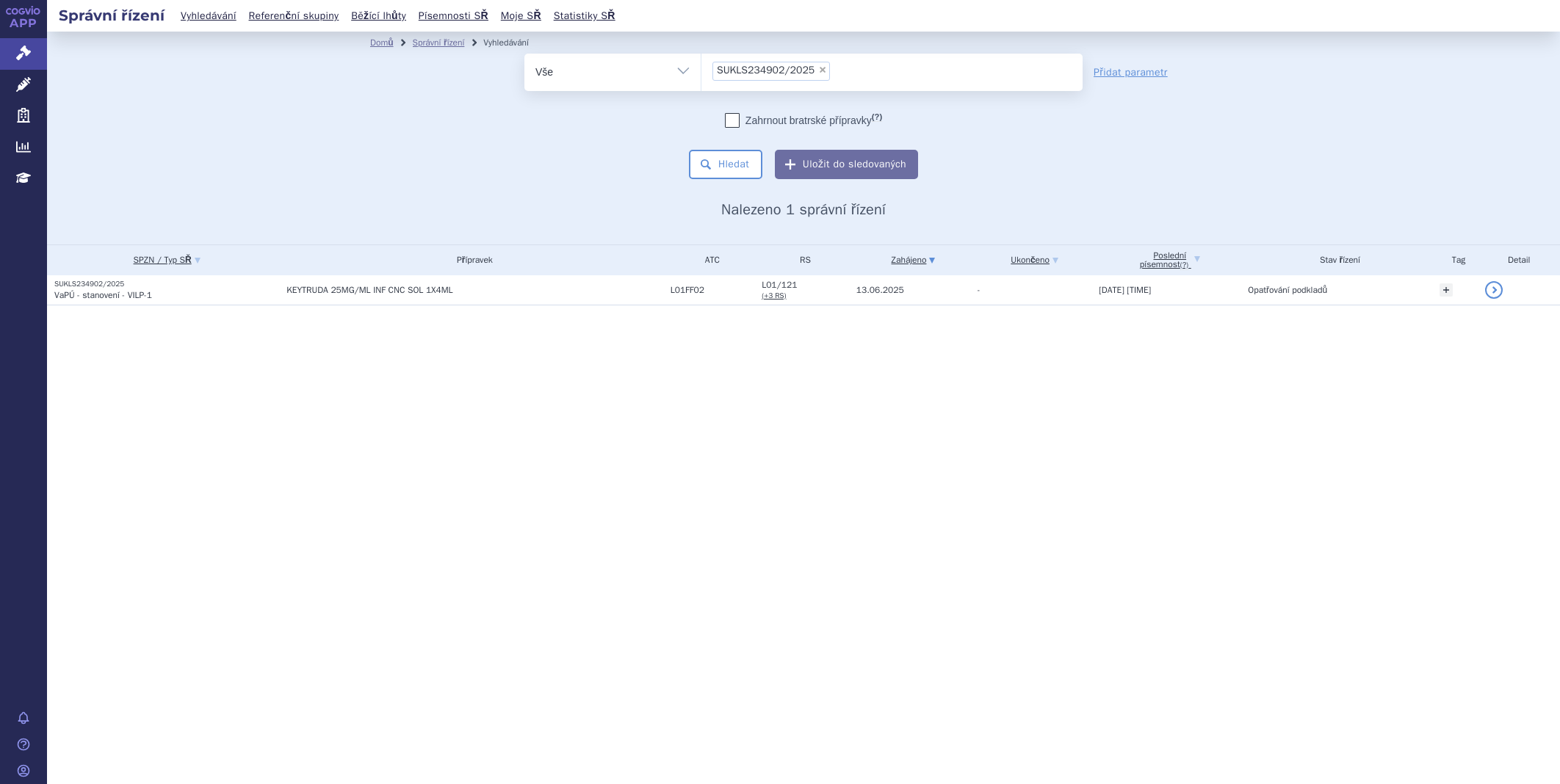 scroll, scrollTop: 0, scrollLeft: 0, axis: both 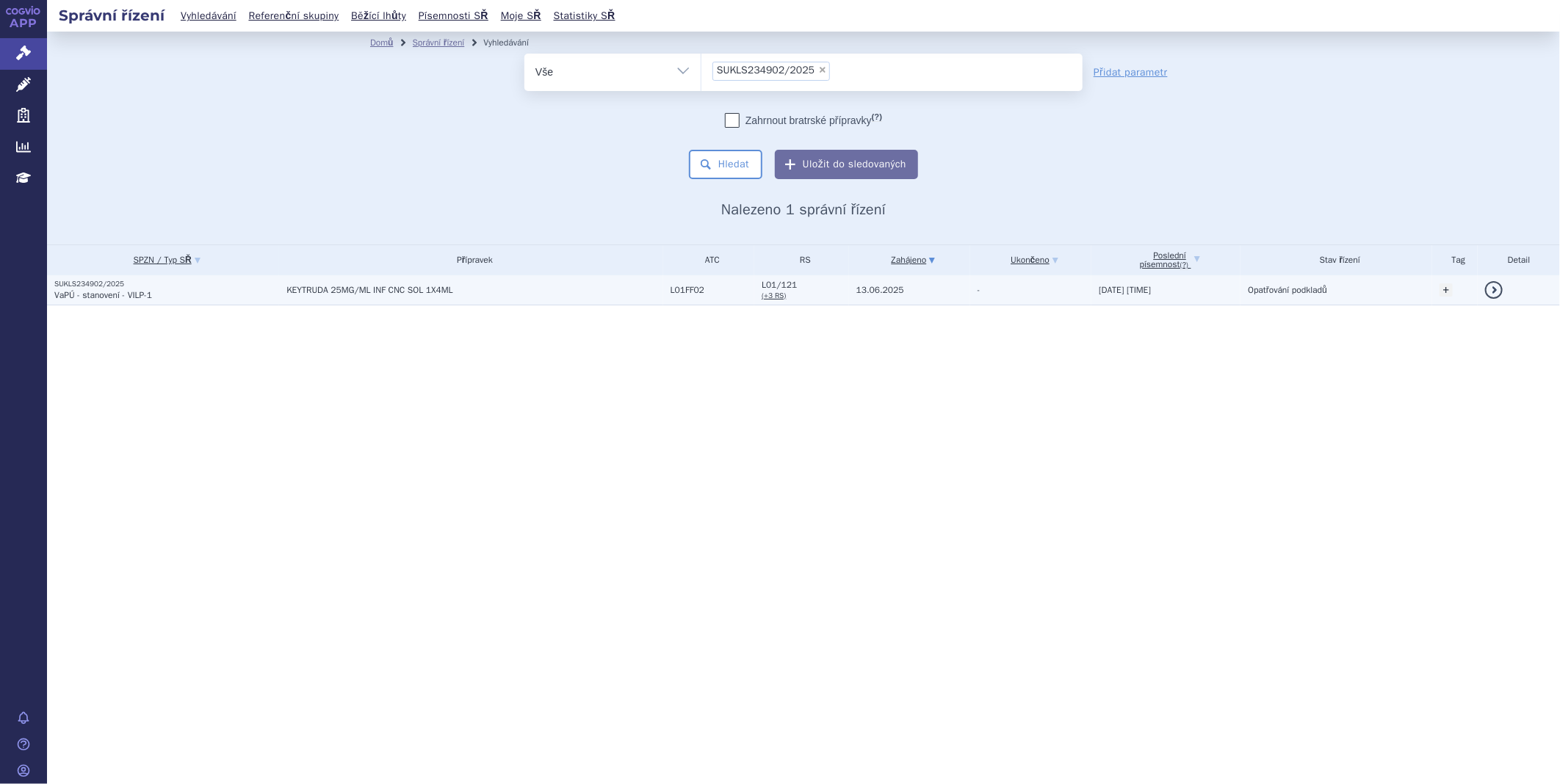 click on "KEYTRUDA 25MG/ML INF CNC SOL 1X4ML" at bounding box center [470, 290] 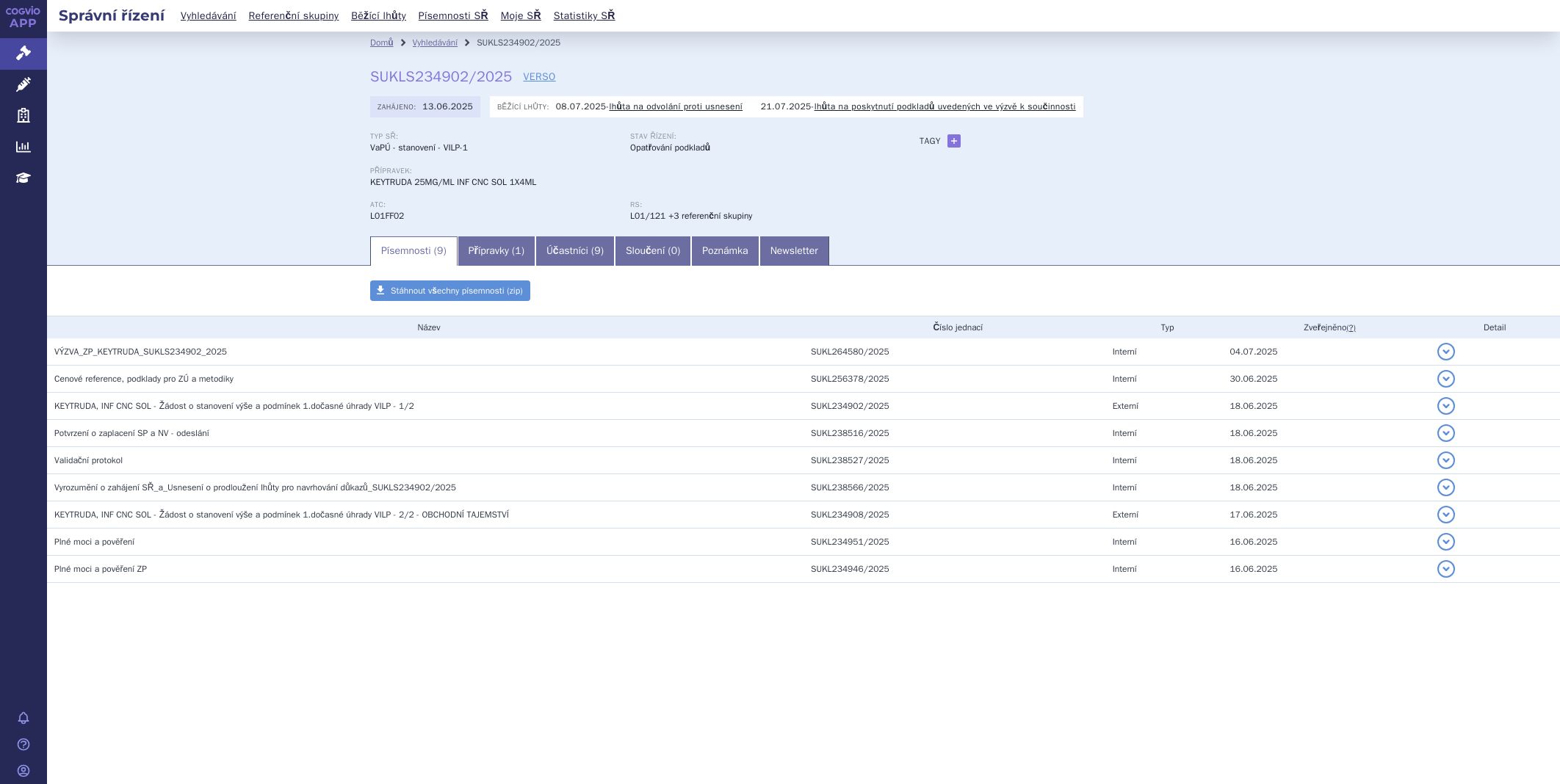 scroll, scrollTop: 0, scrollLeft: 0, axis: both 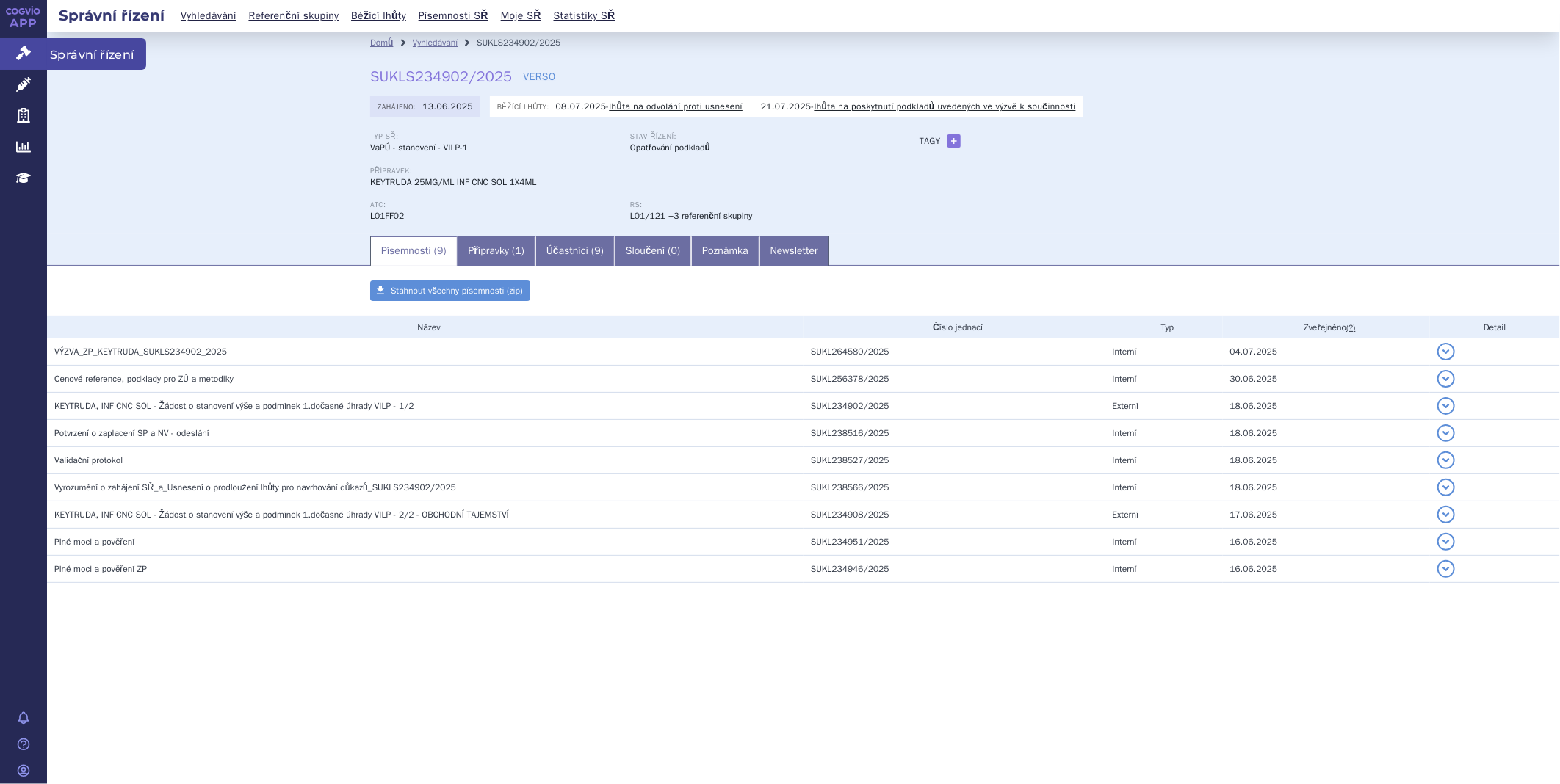 click on "Správní řízení" at bounding box center (24, 54) 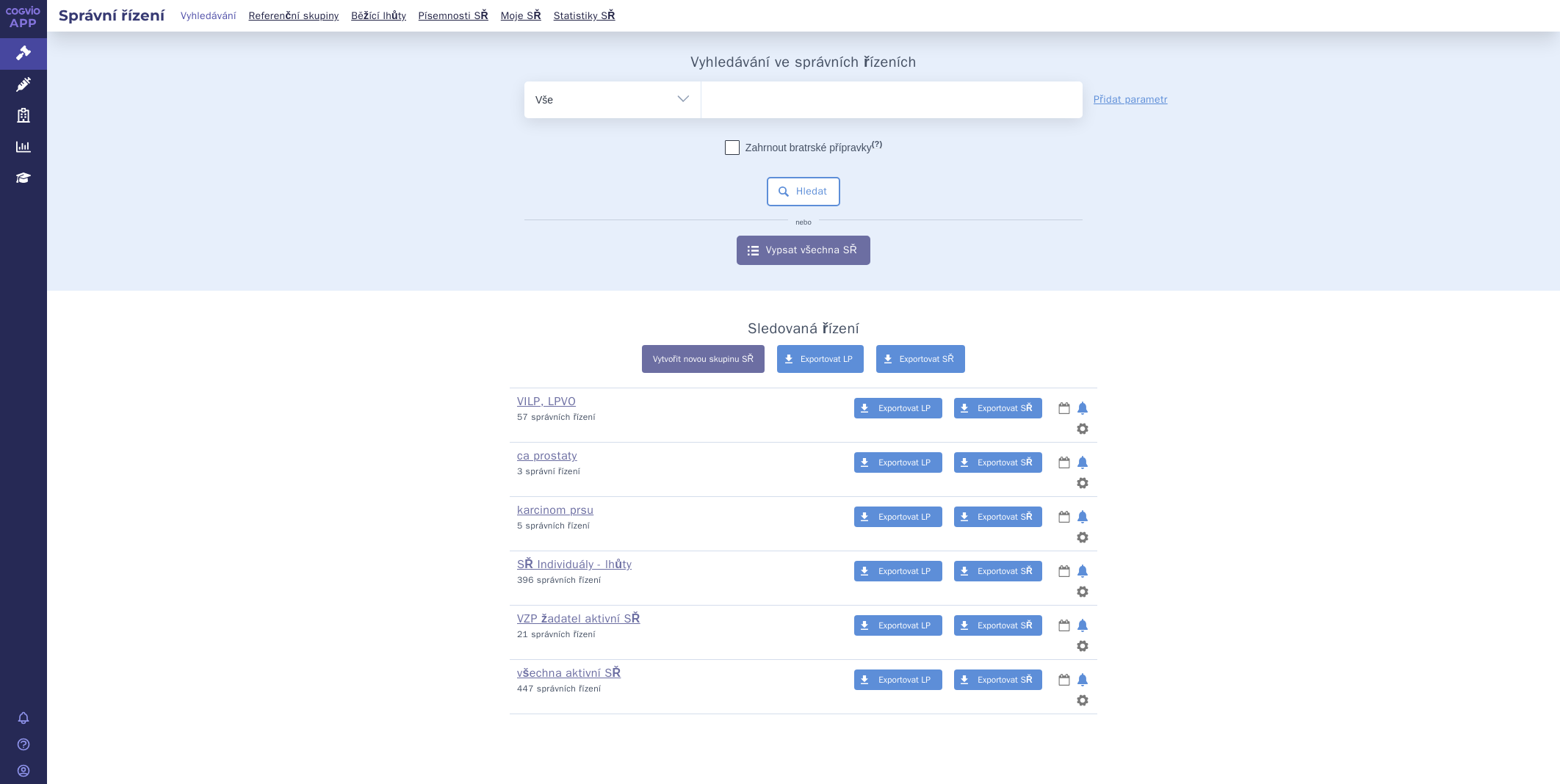 scroll, scrollTop: 0, scrollLeft: 0, axis: both 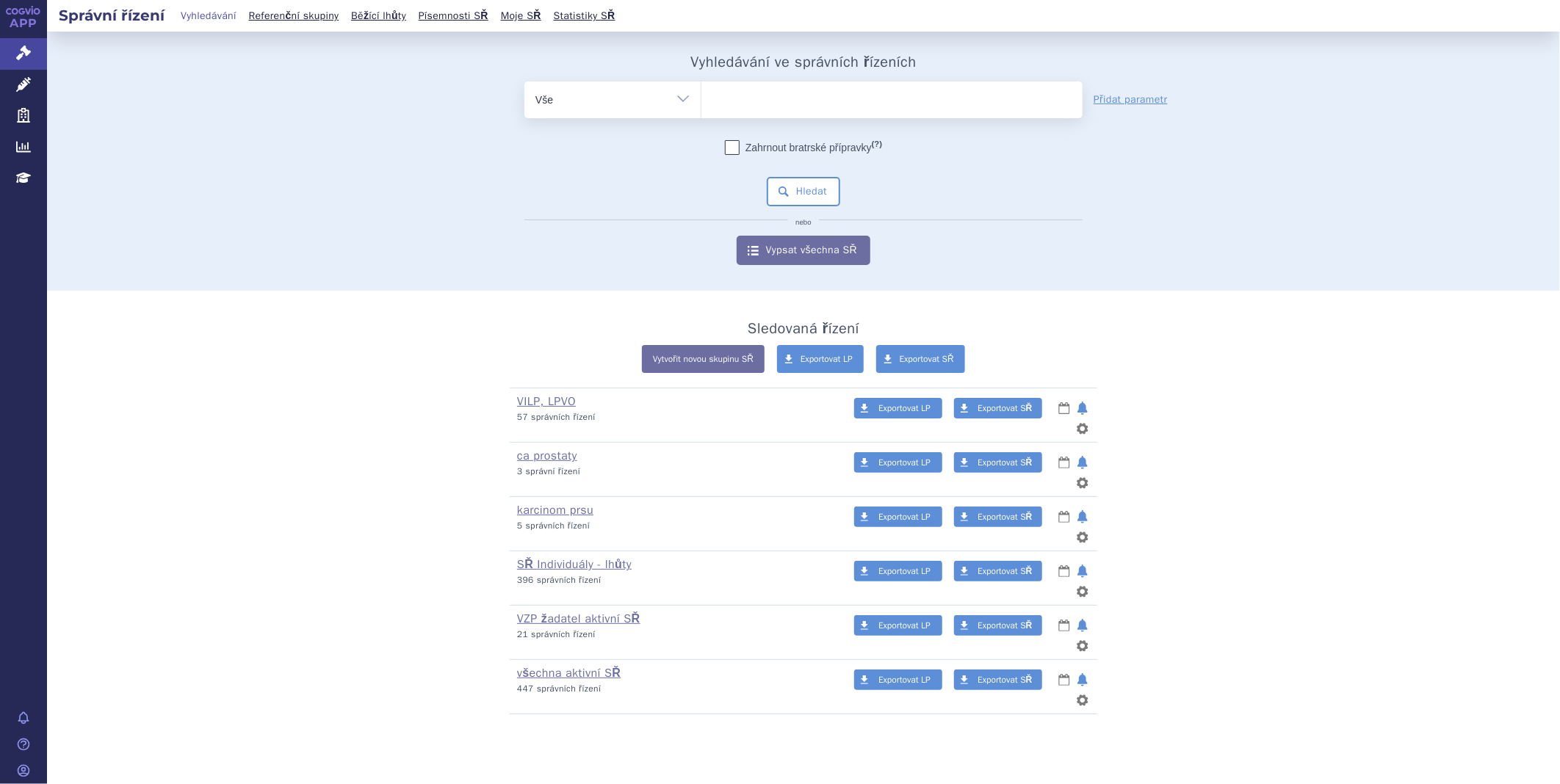 click at bounding box center [892, 97] 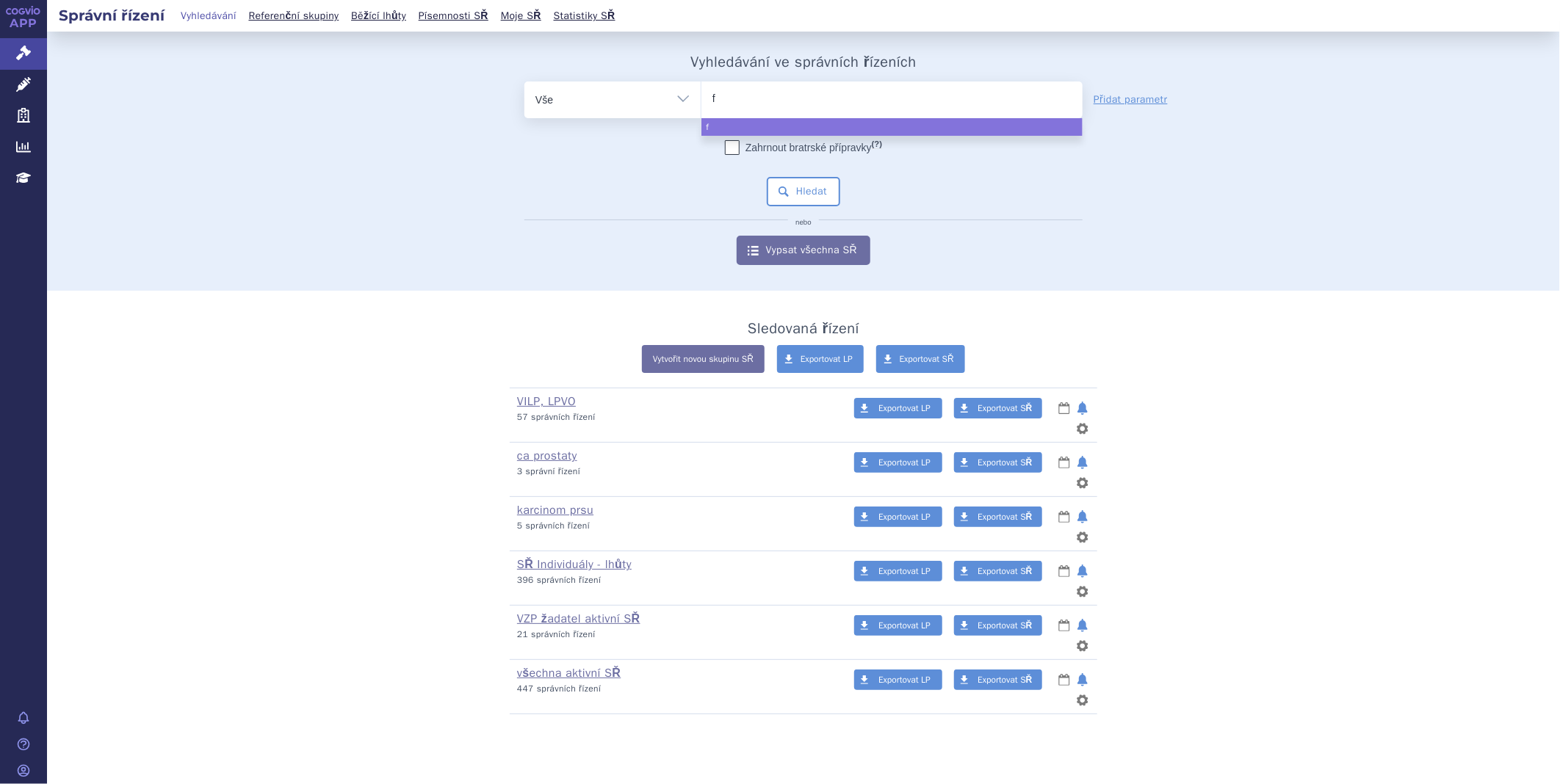 type on "fa" 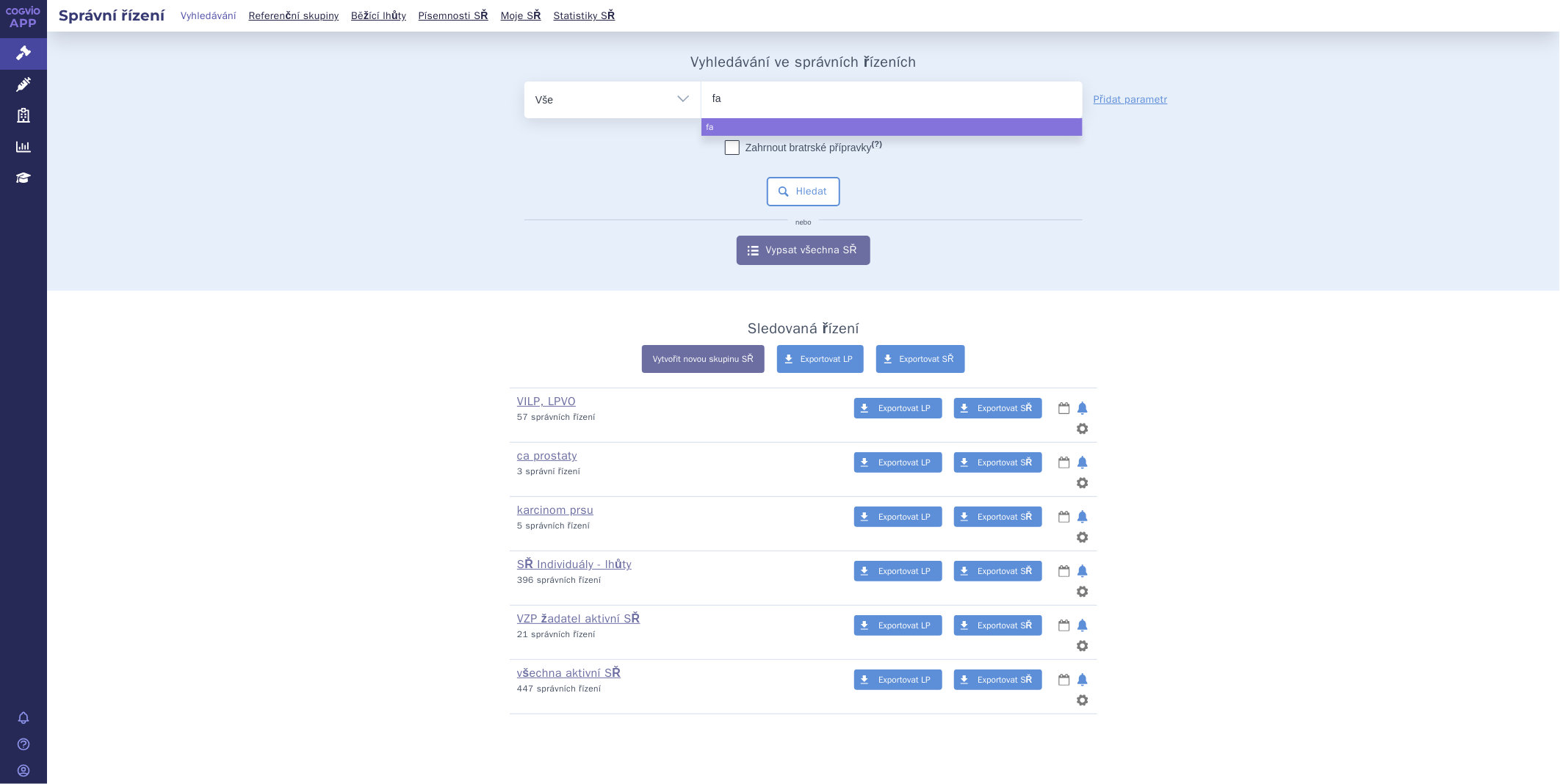 type on "fab" 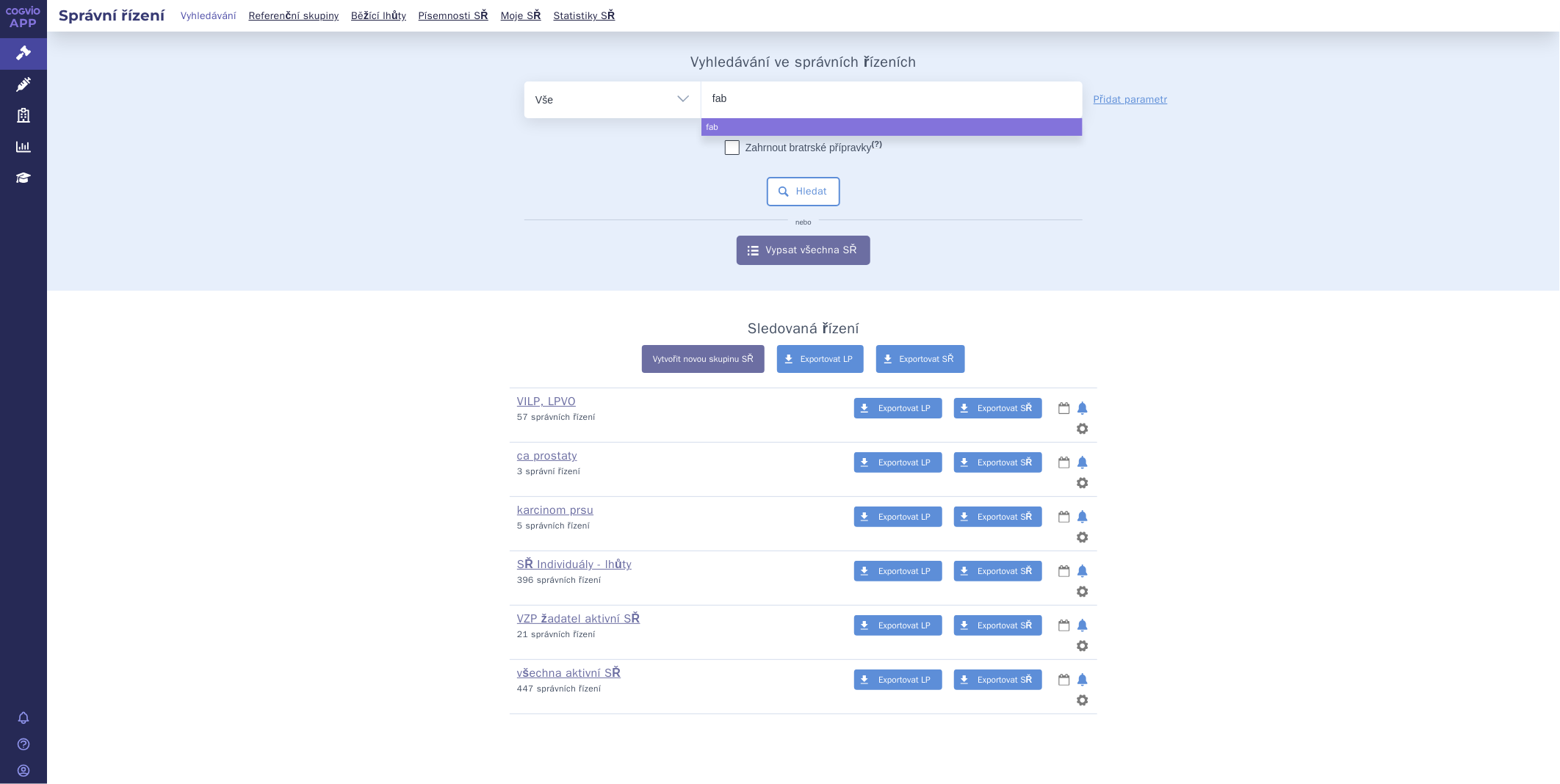 type on "fabh" 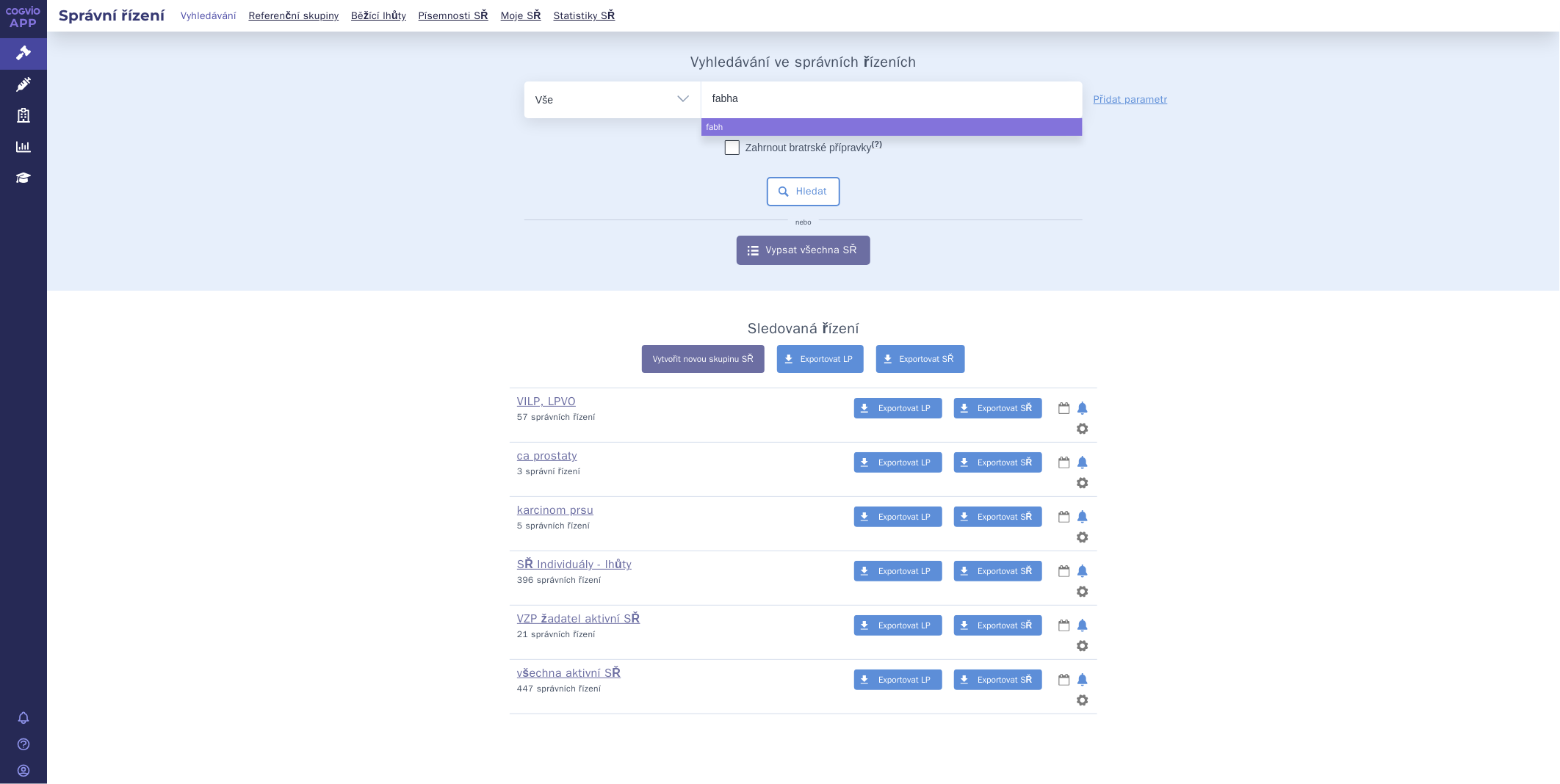 type on "fabhal" 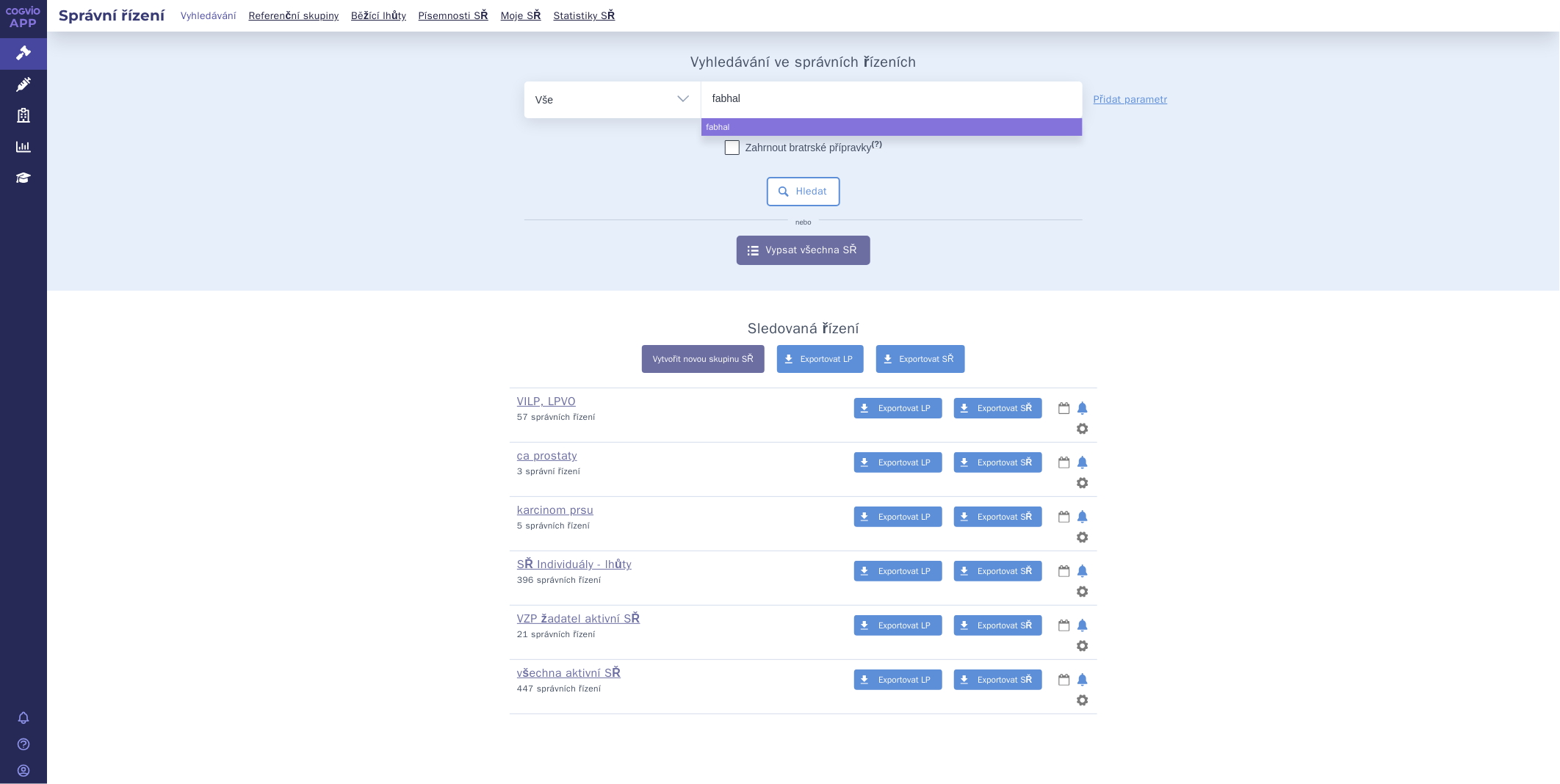 type on "fabhalt" 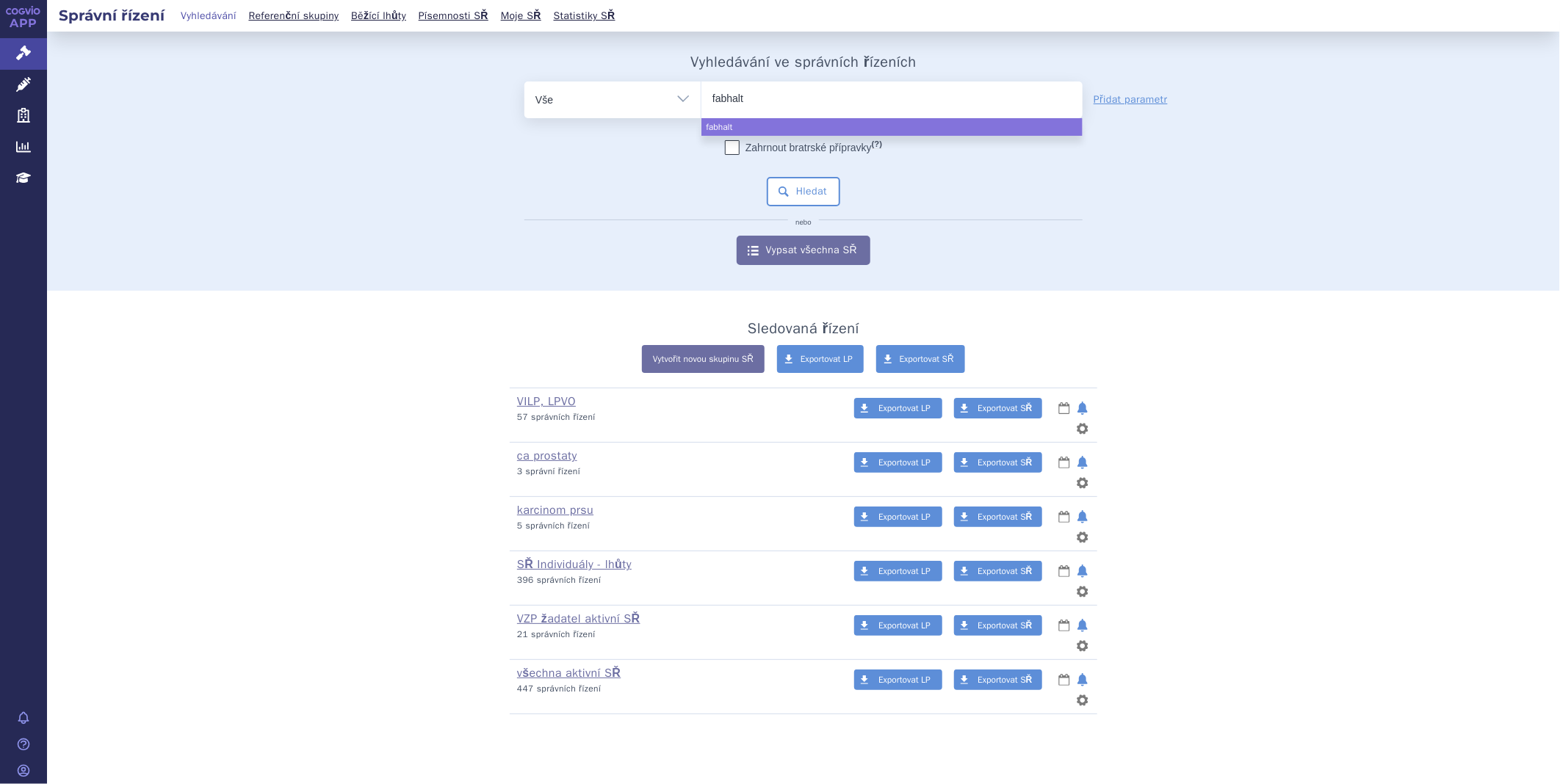 type on "fabhalta" 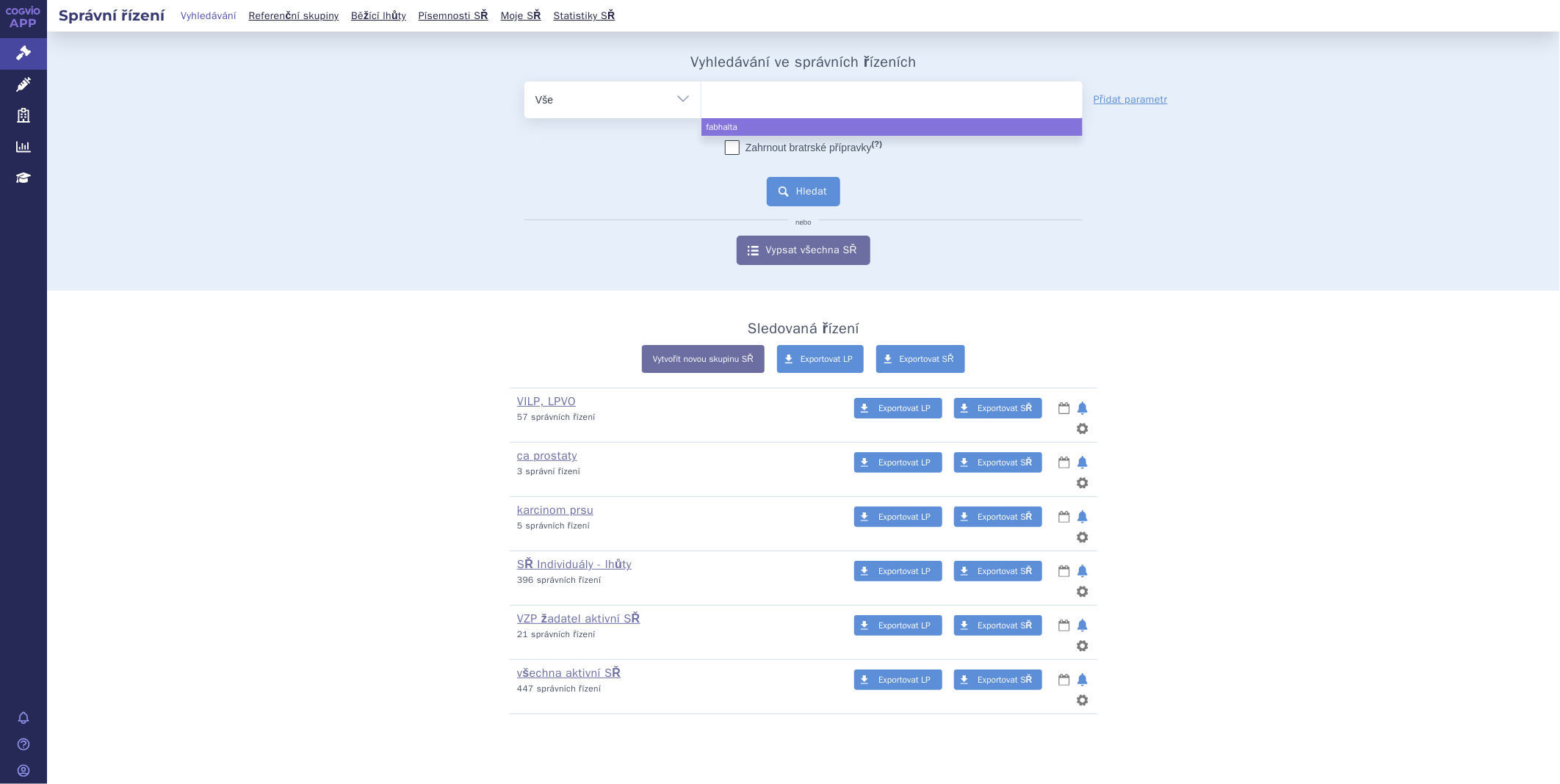 click on "Hledat" at bounding box center (804, 192) 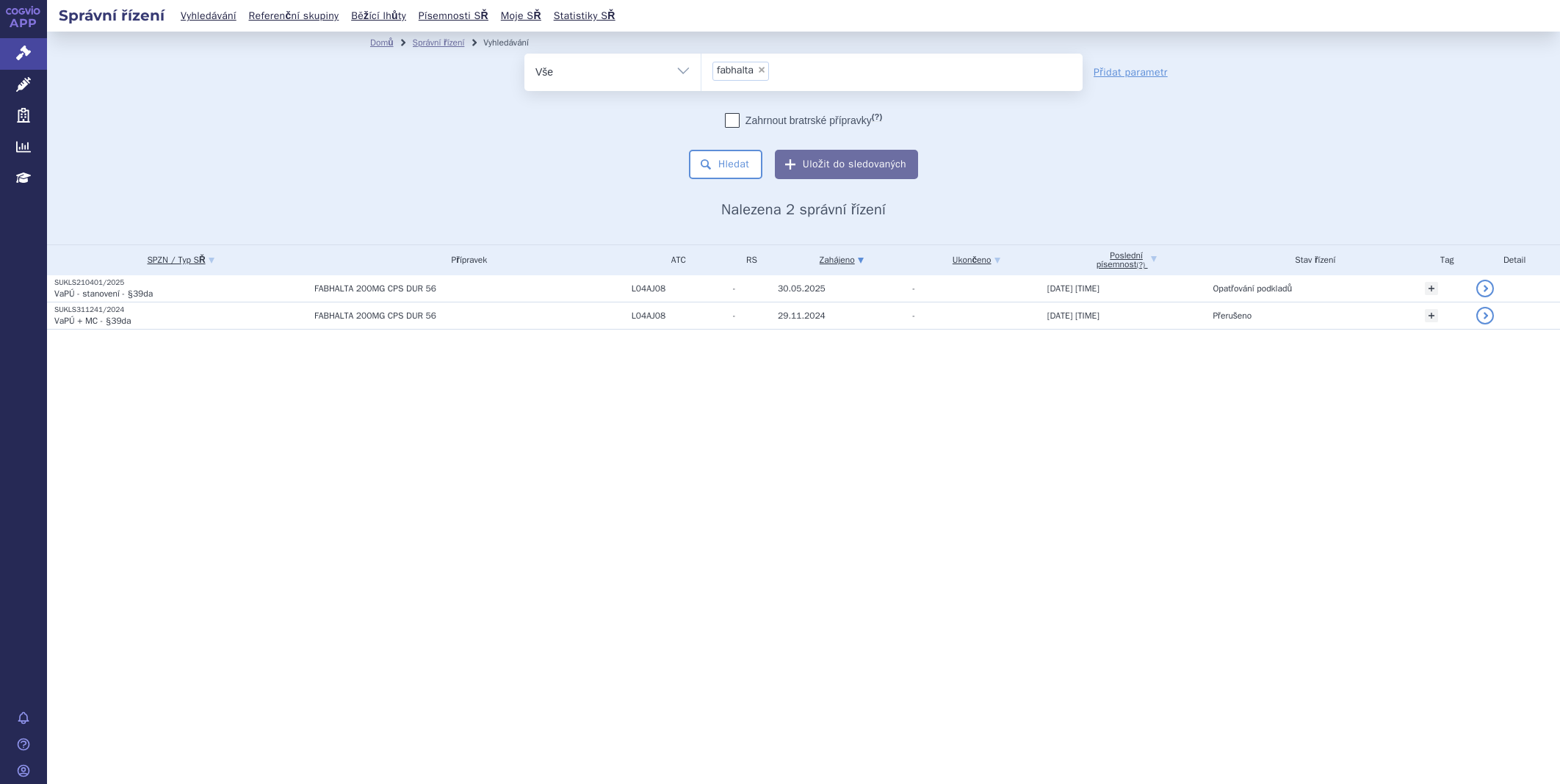 scroll, scrollTop: 0, scrollLeft: 0, axis: both 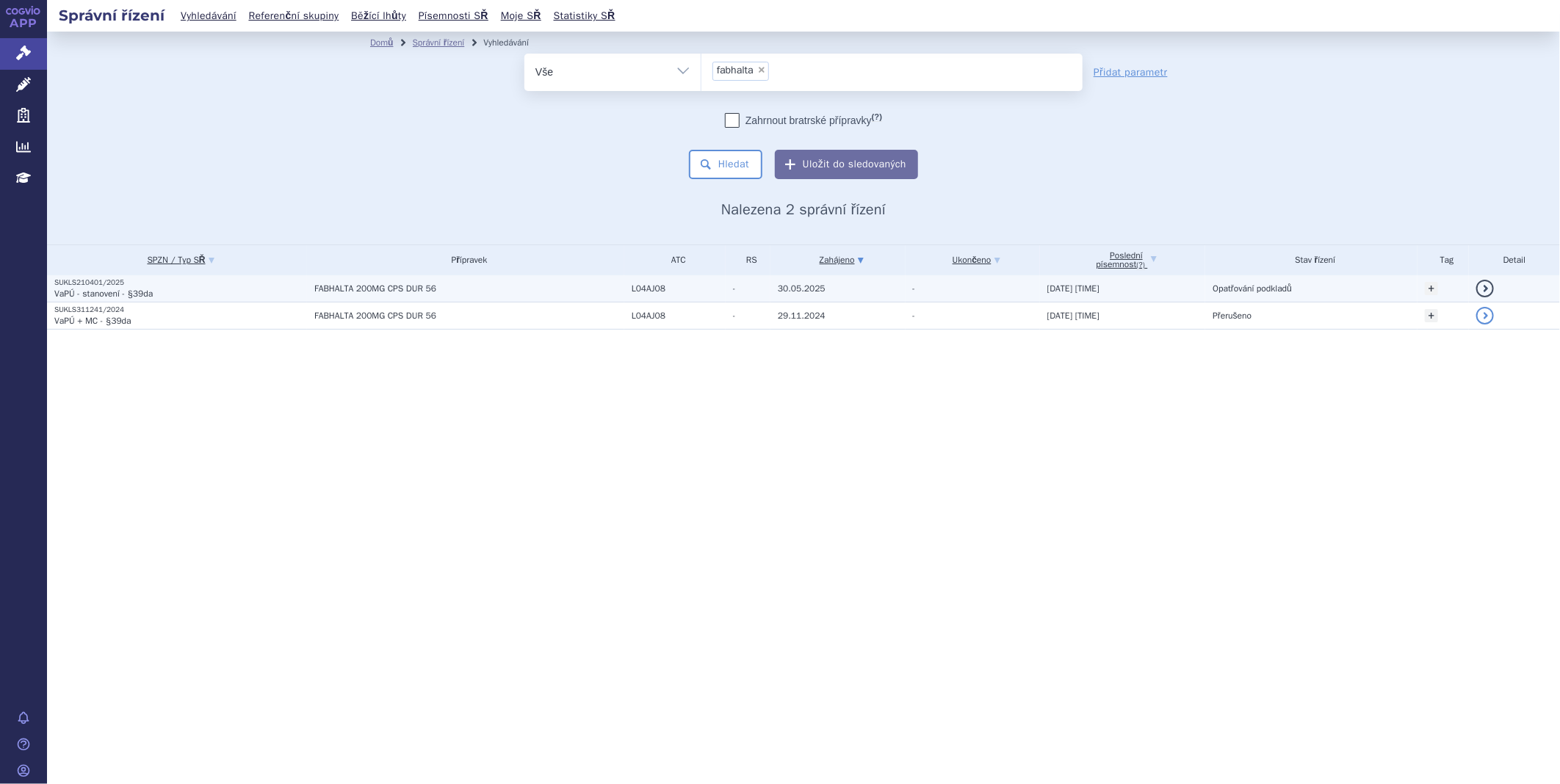 click on "FABHALTA 200MG CPS DUR 56" at bounding box center (469, 288) 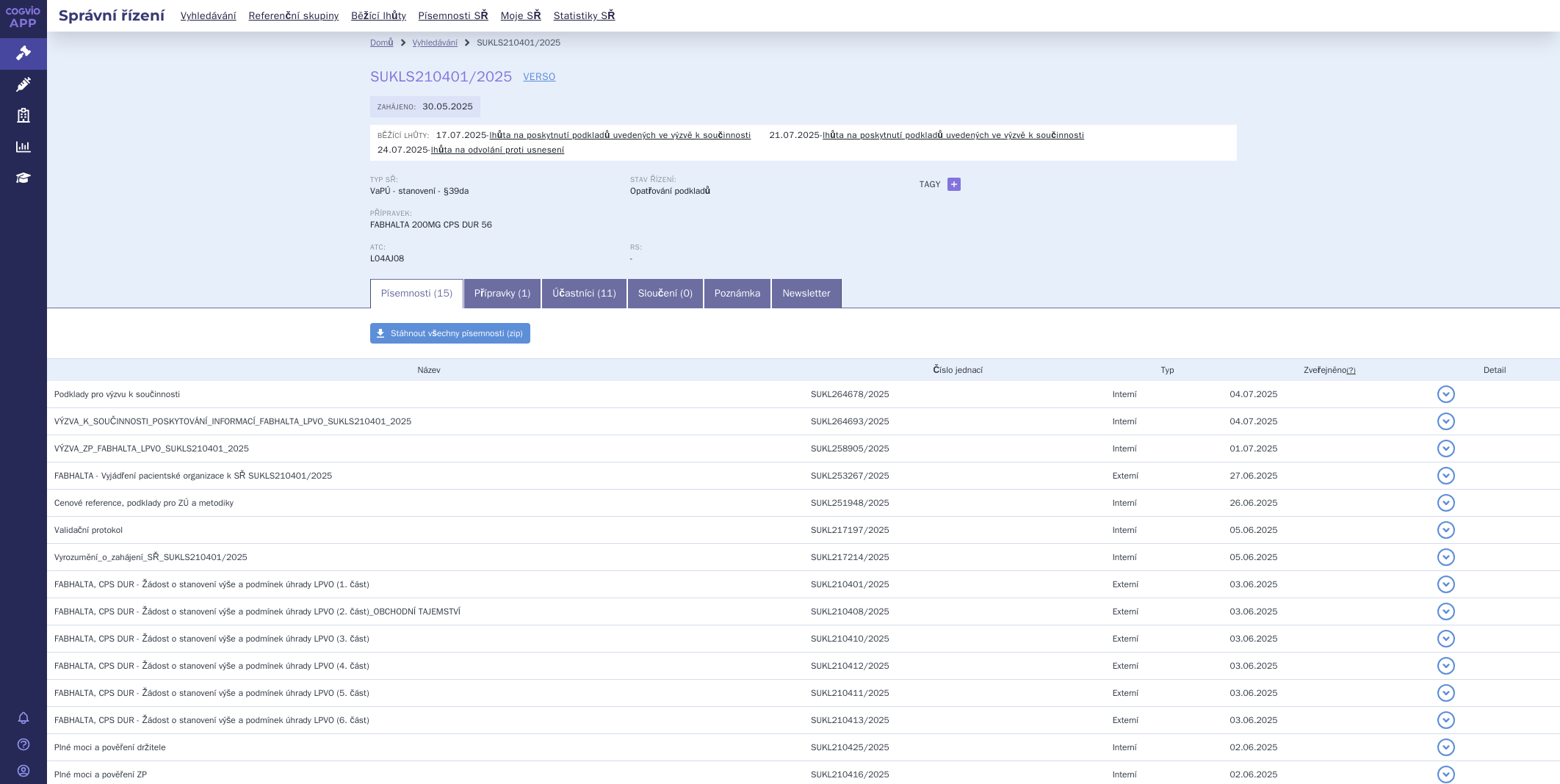 scroll, scrollTop: 0, scrollLeft: 0, axis: both 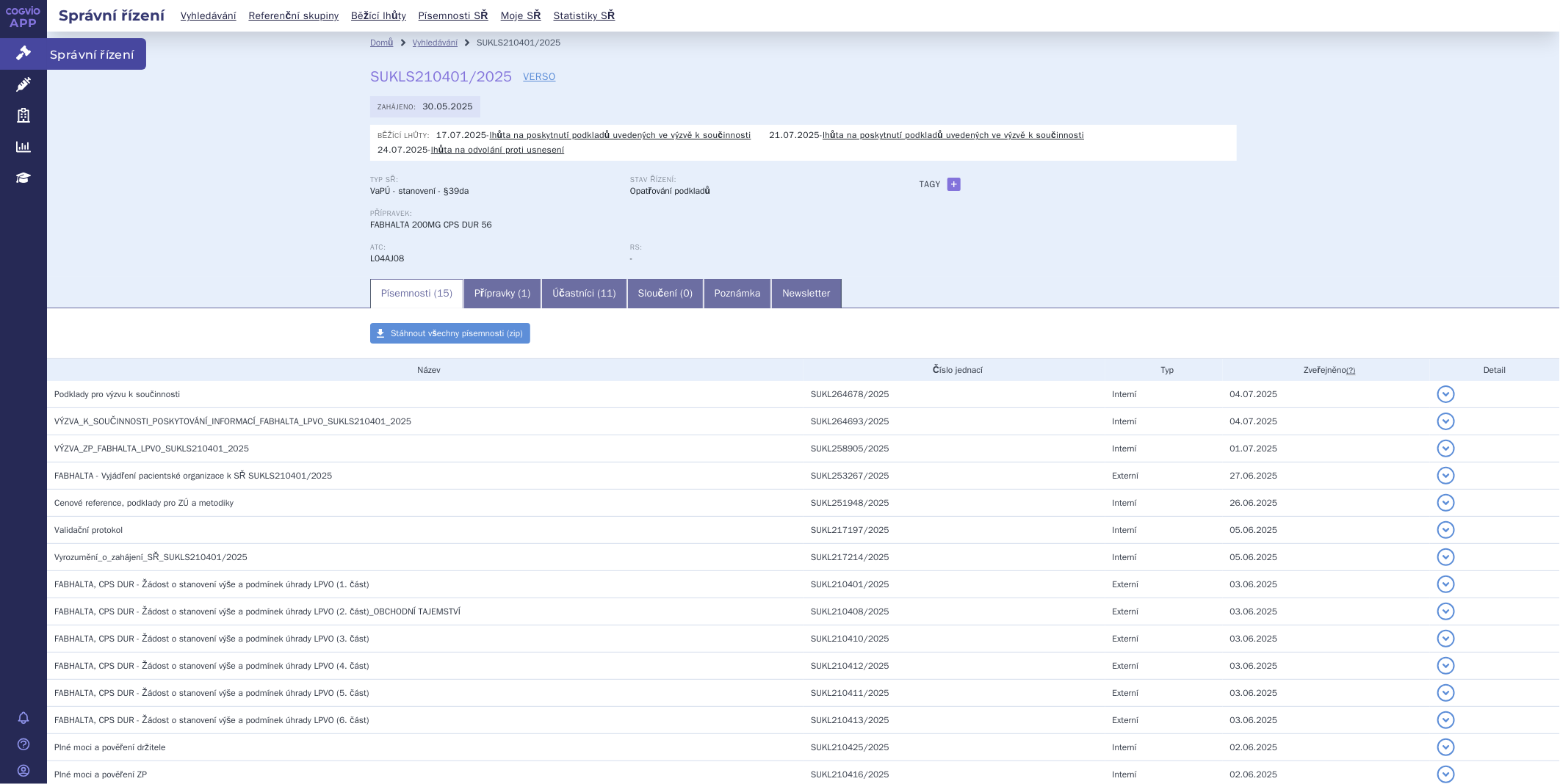 click at bounding box center [24, 53] 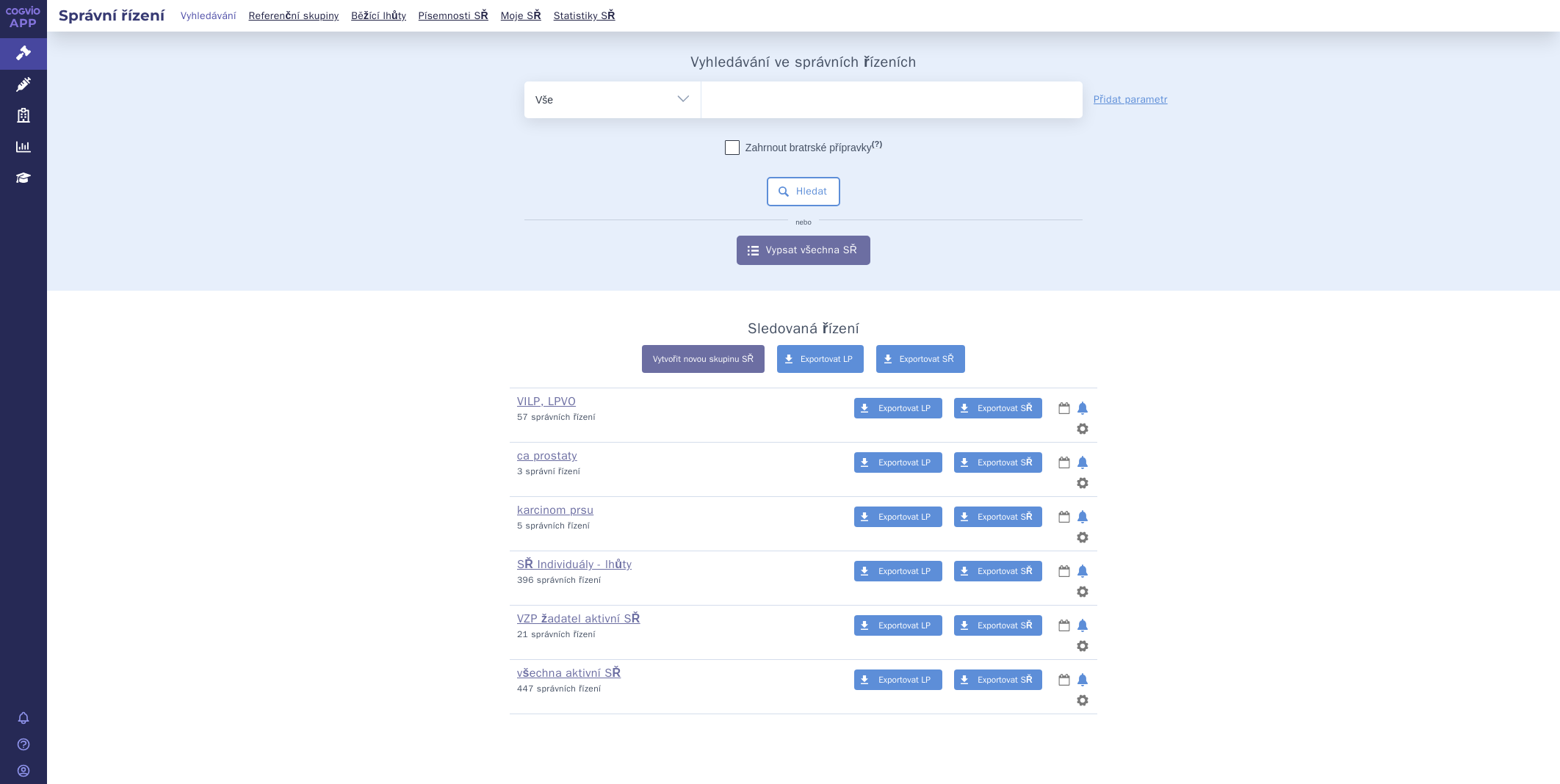 scroll, scrollTop: 0, scrollLeft: 0, axis: both 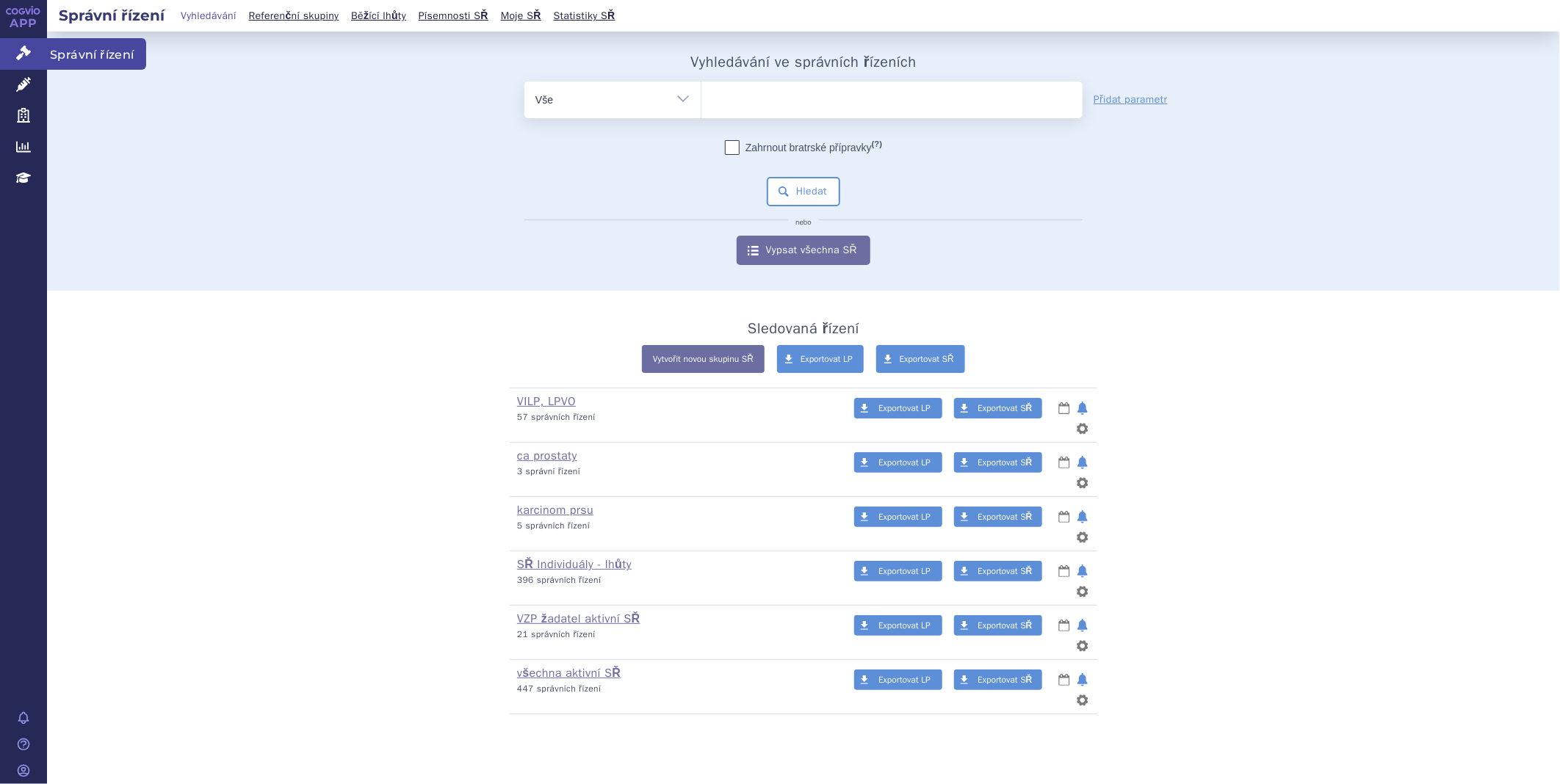click on "Správní řízení" at bounding box center [24, 54] 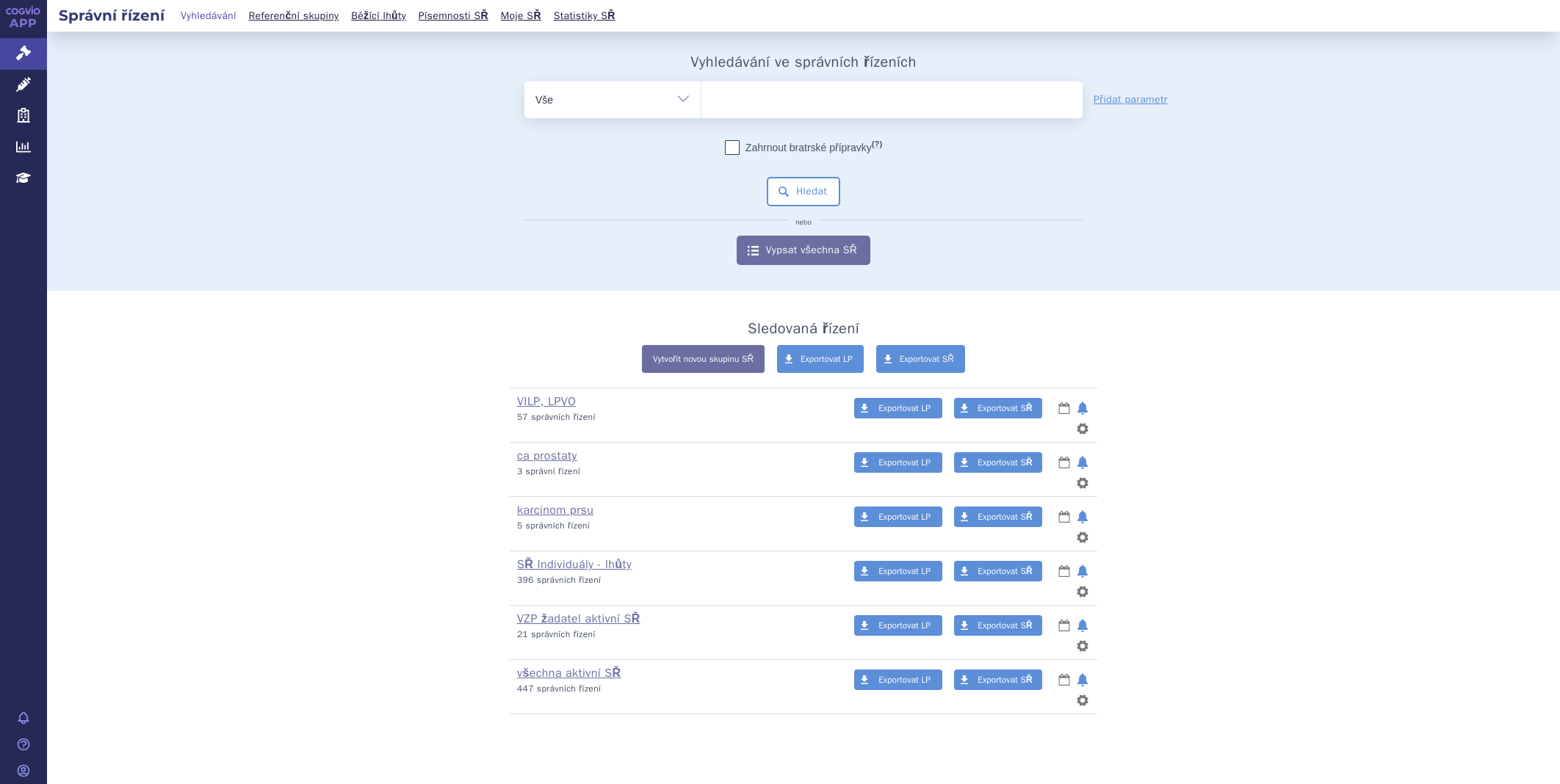 scroll, scrollTop: 0, scrollLeft: 0, axis: both 